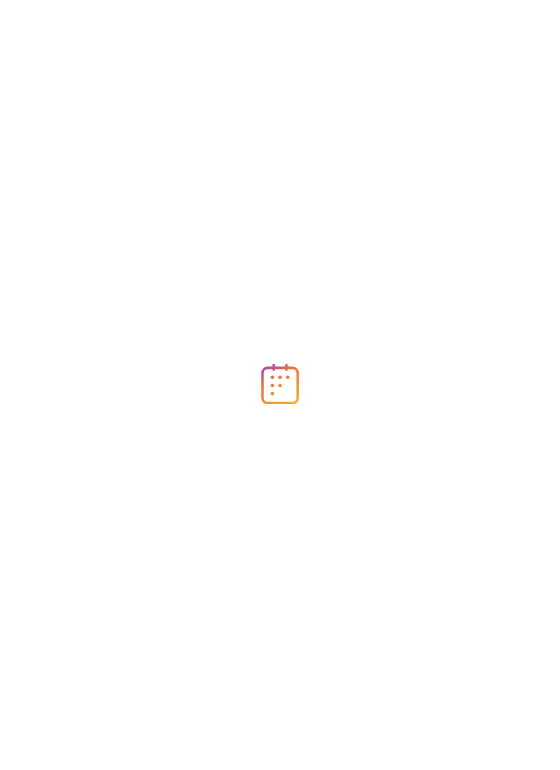 scroll, scrollTop: 0, scrollLeft: 0, axis: both 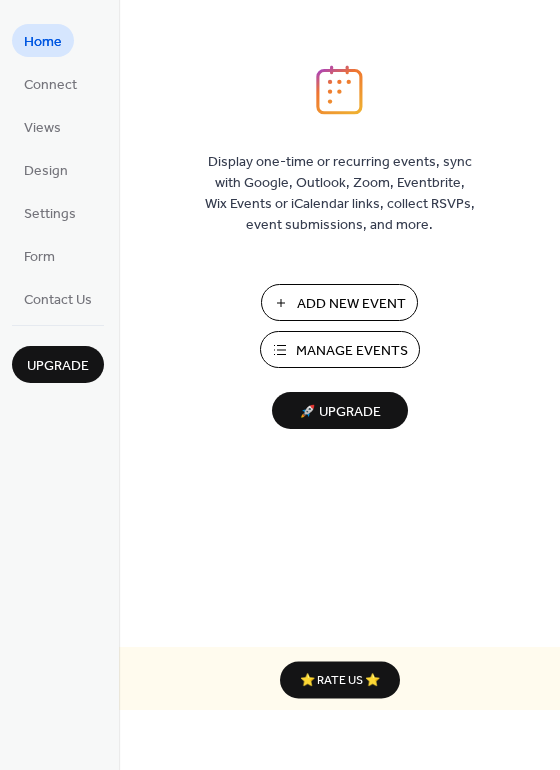 click on "Add New Event" at bounding box center [351, 304] 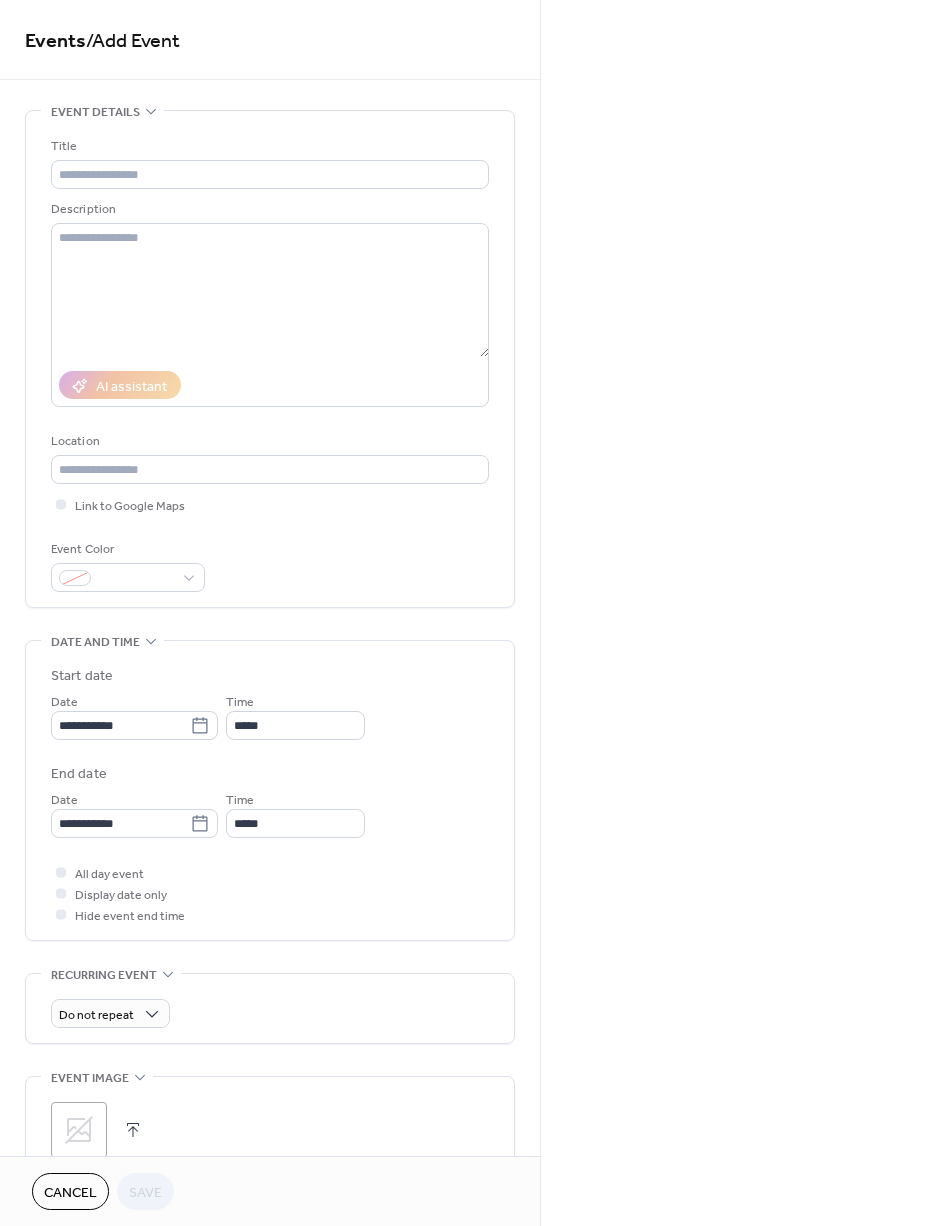 scroll, scrollTop: 0, scrollLeft: 0, axis: both 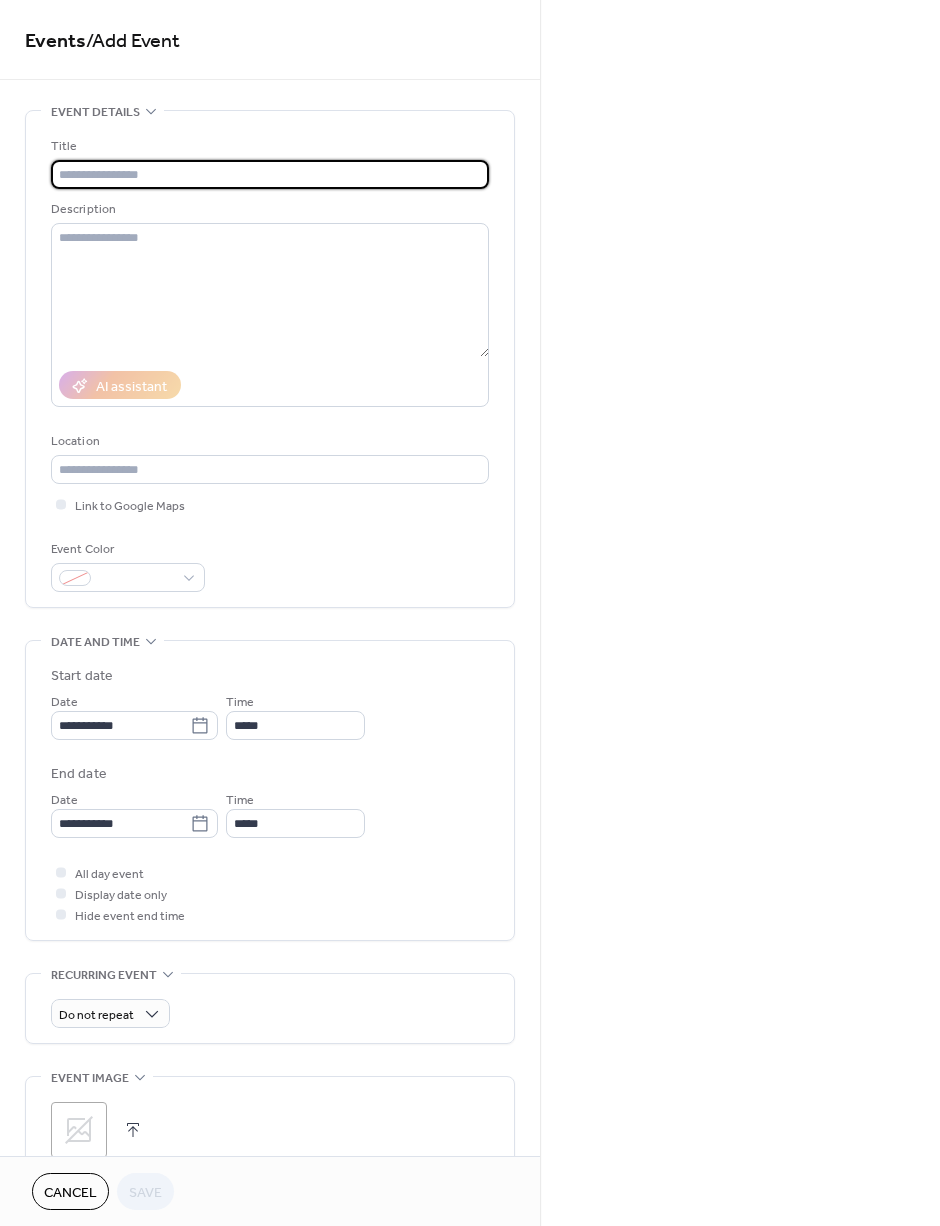 click at bounding box center [270, 174] 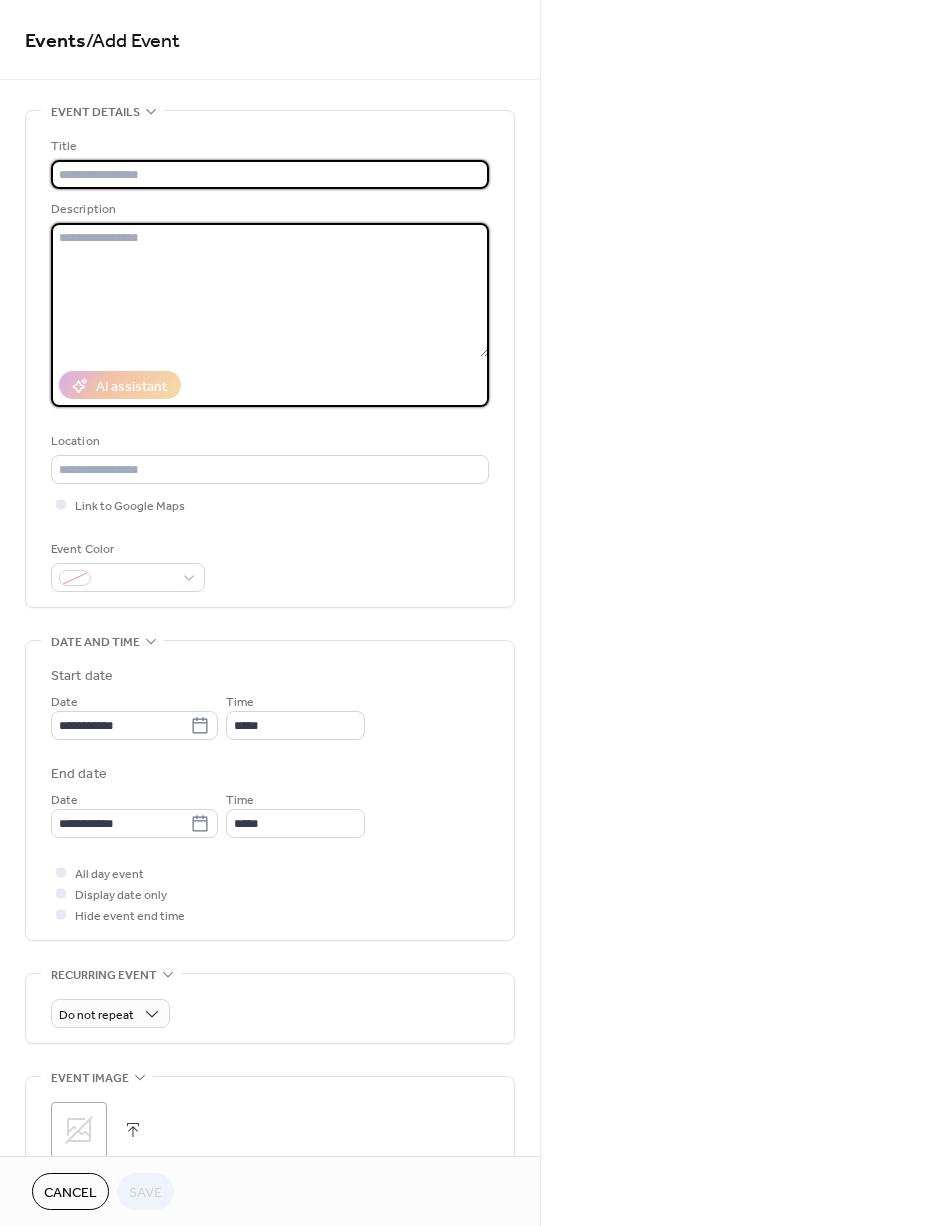 click at bounding box center (270, 290) 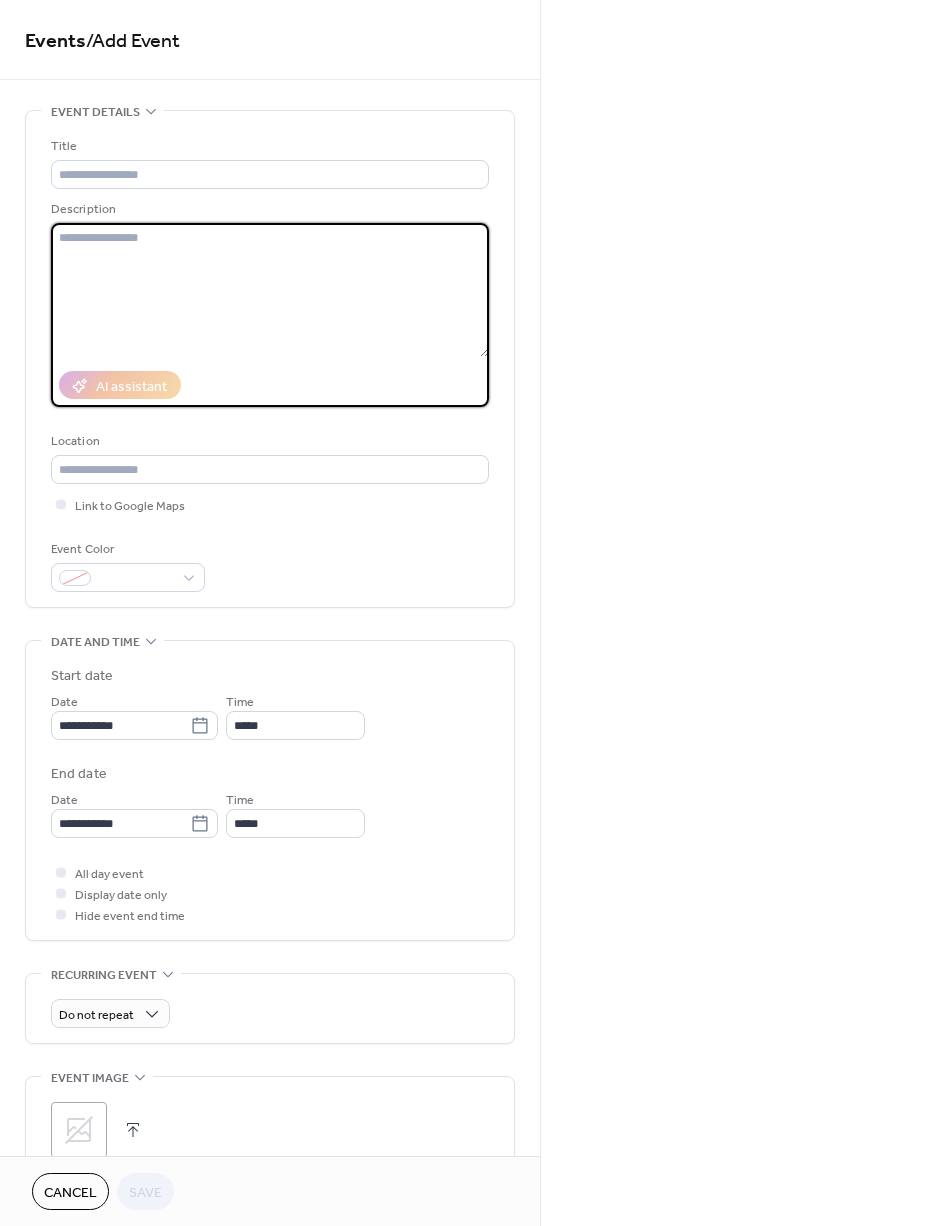 click at bounding box center [270, 290] 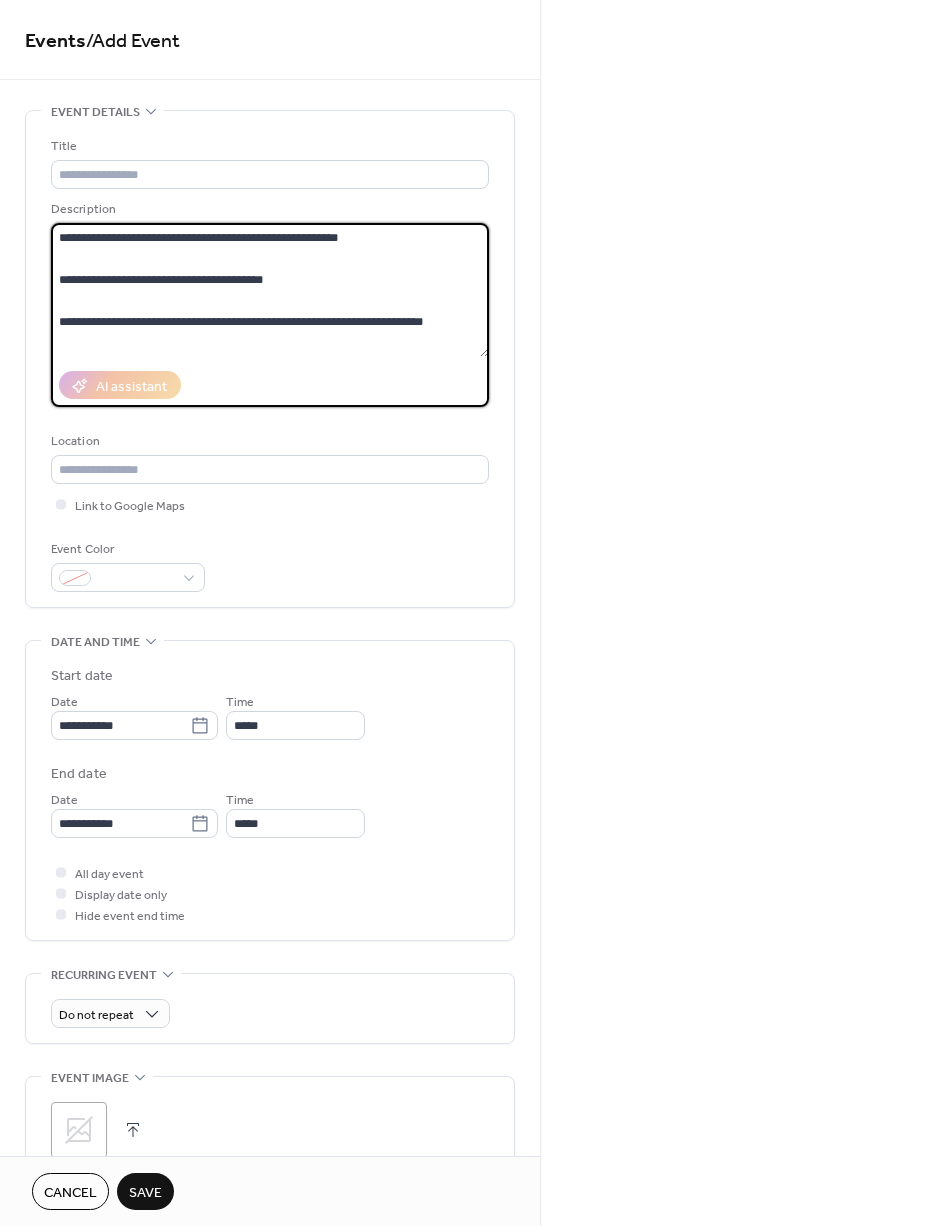 scroll, scrollTop: 84, scrollLeft: 0, axis: vertical 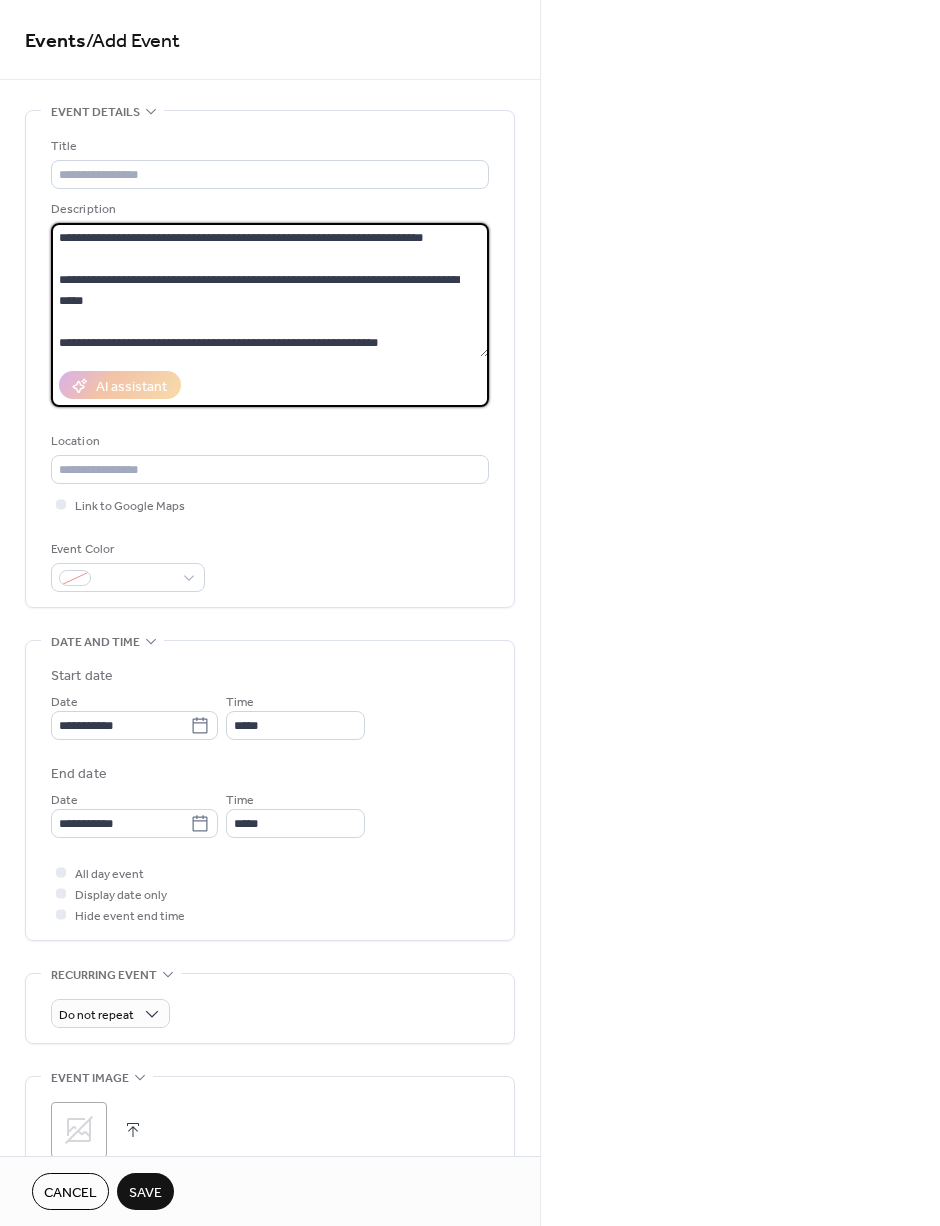 click on "**********" at bounding box center (270, 290) 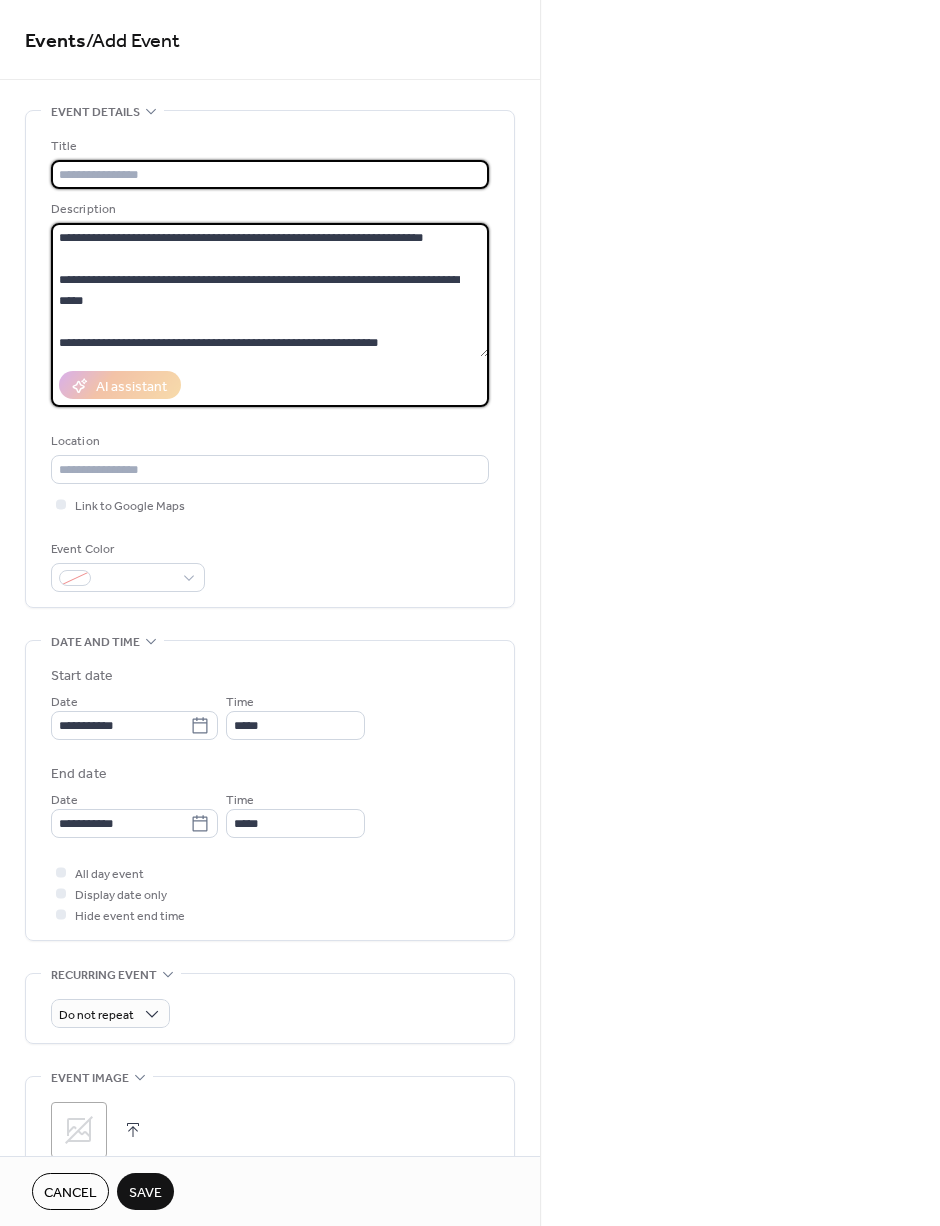 click at bounding box center [270, 174] 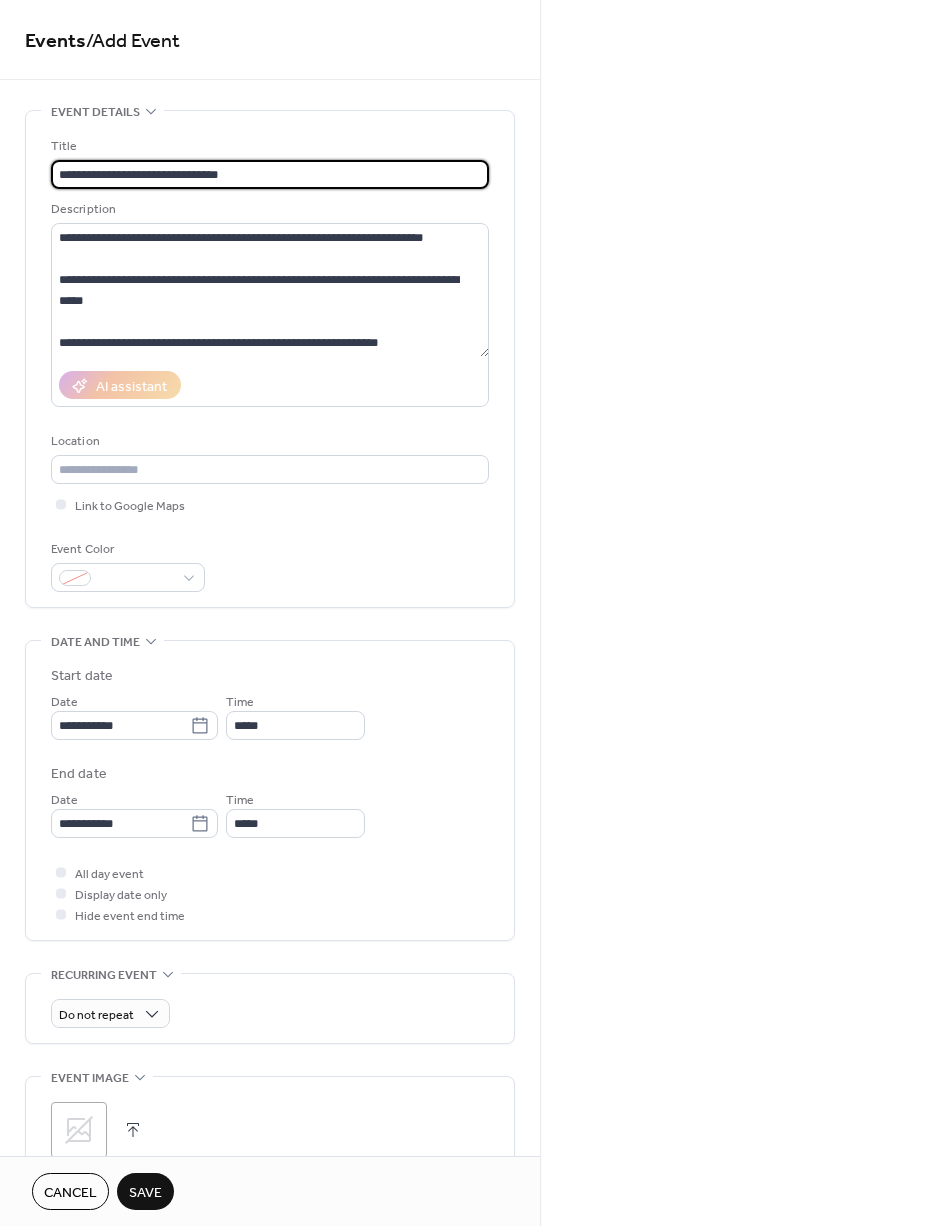 type on "**********" 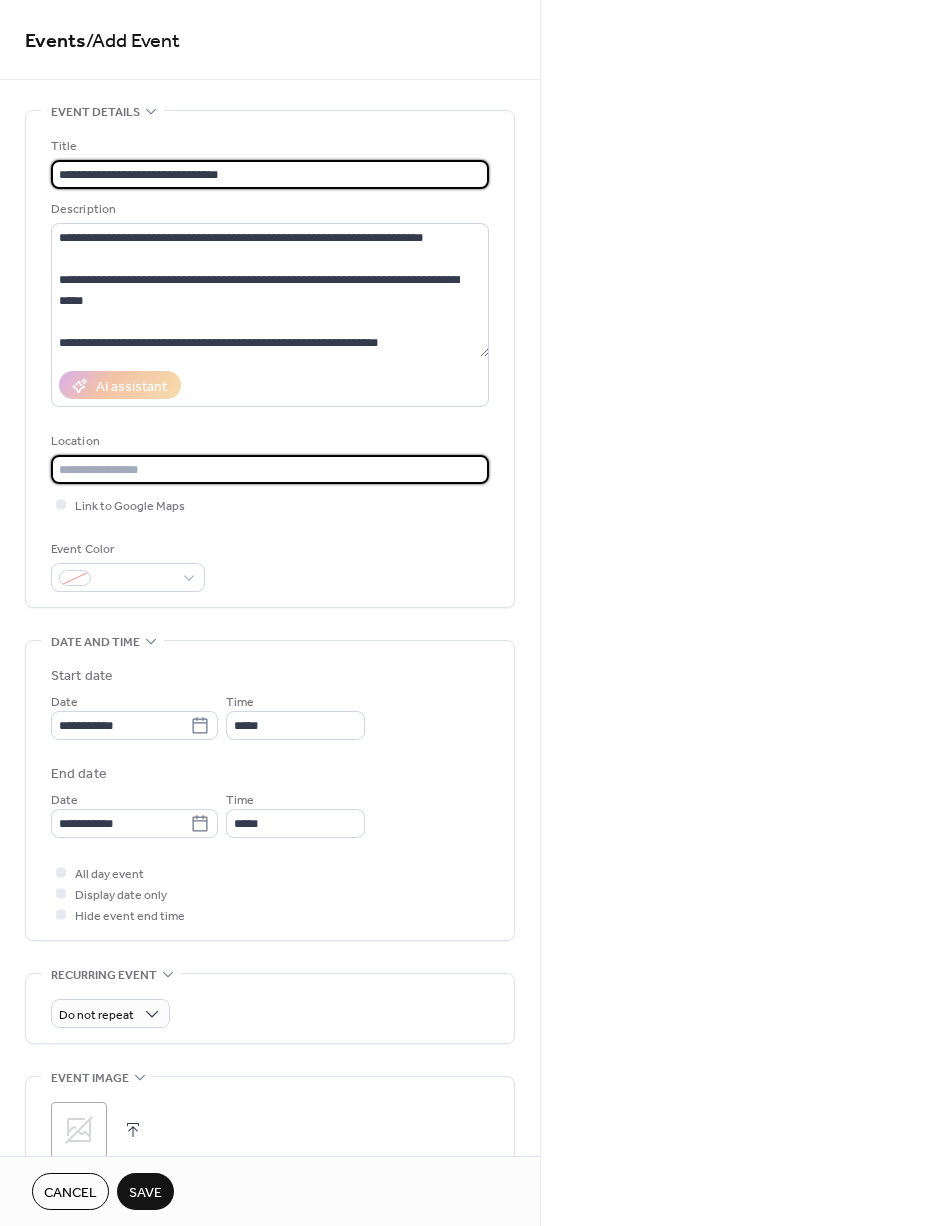 click at bounding box center [270, 469] 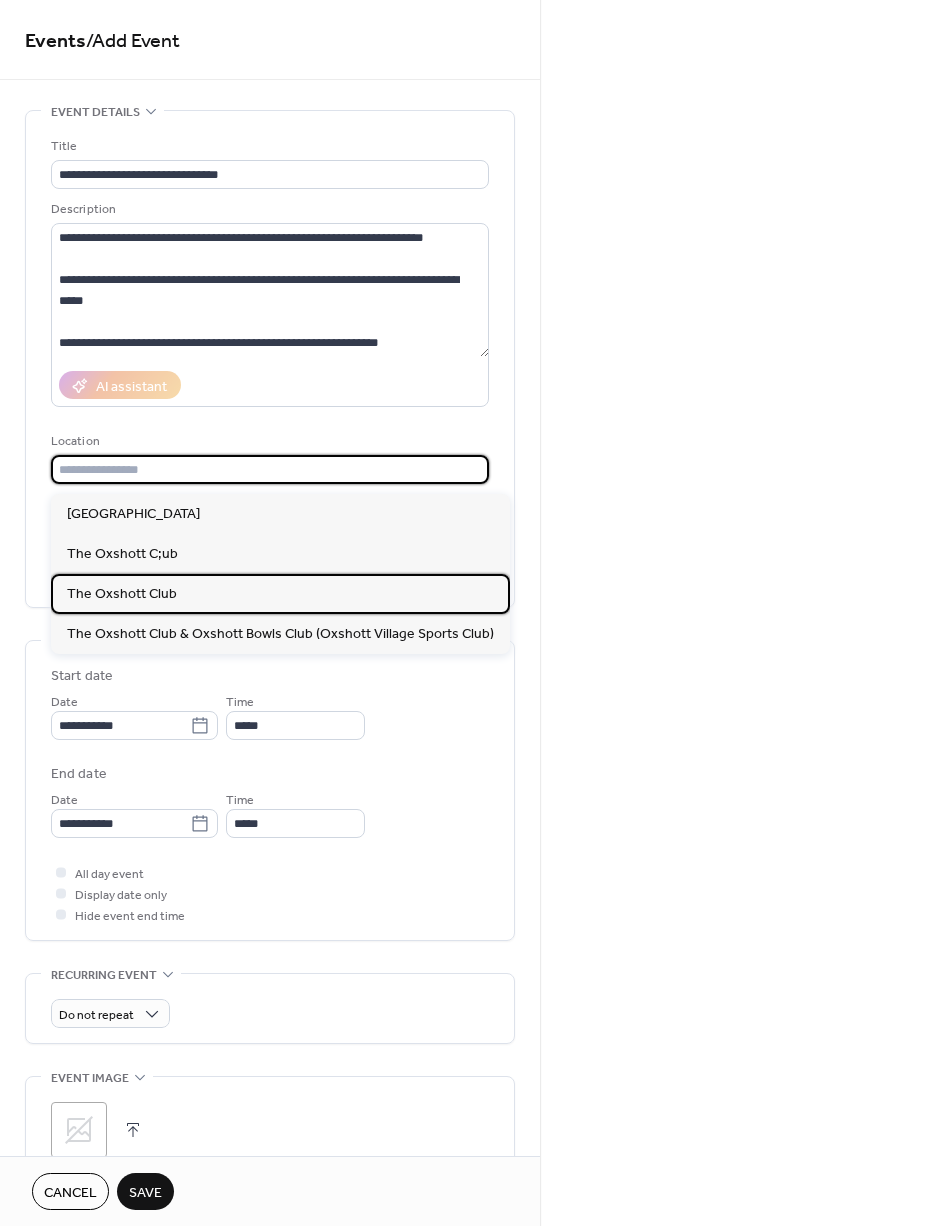 click on "The Oxshott Club" at bounding box center (280, 594) 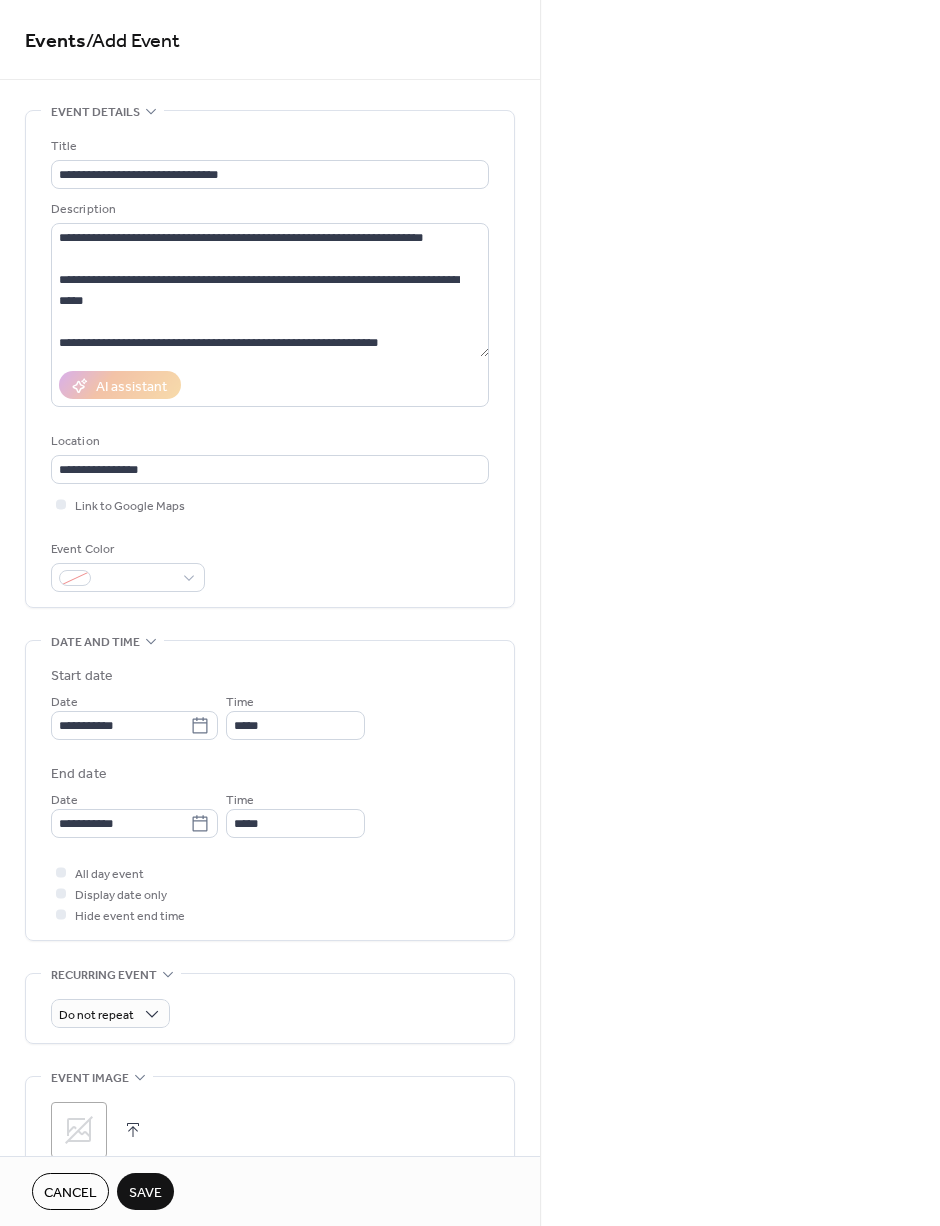 click 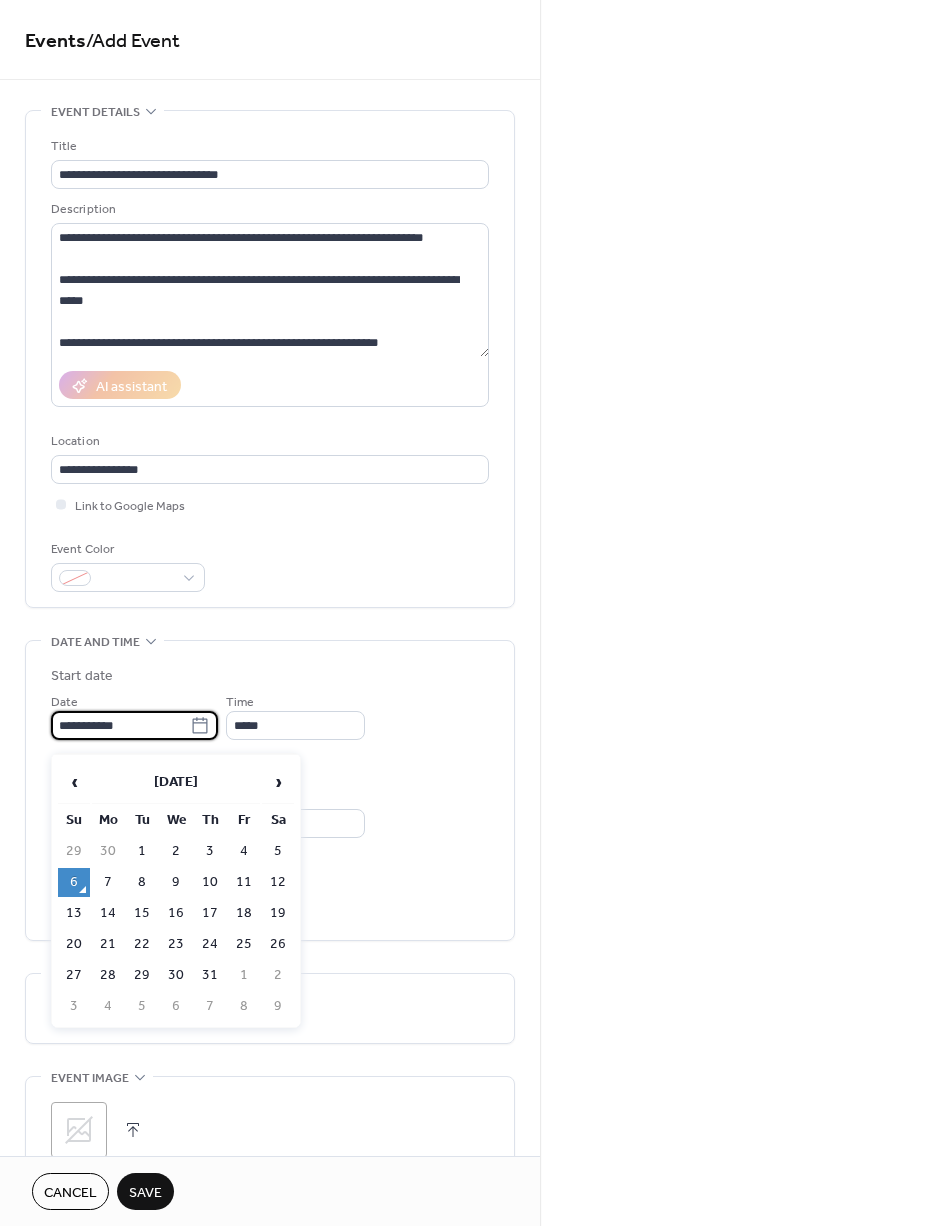 click on "19" at bounding box center [278, 913] 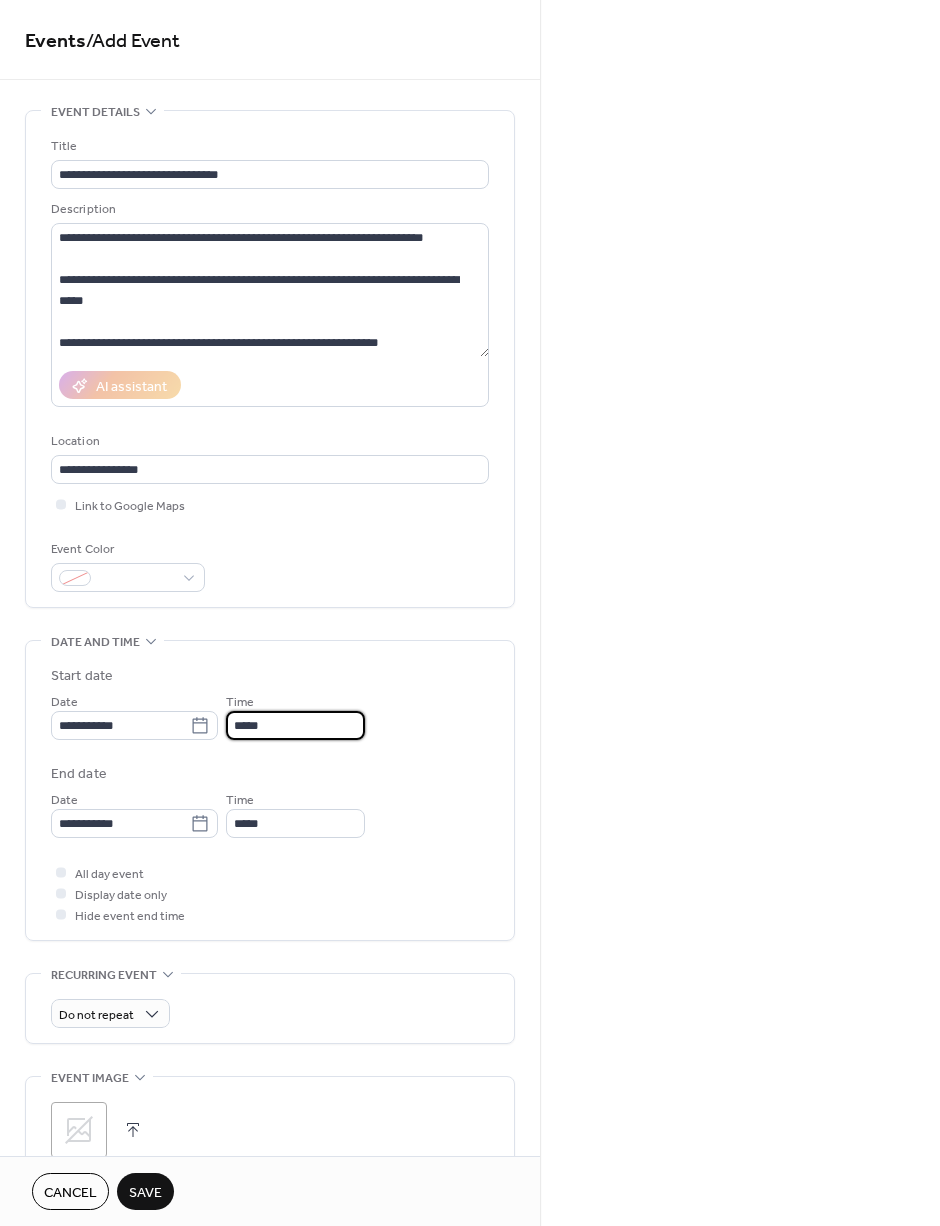 click on "*****" at bounding box center [295, 725] 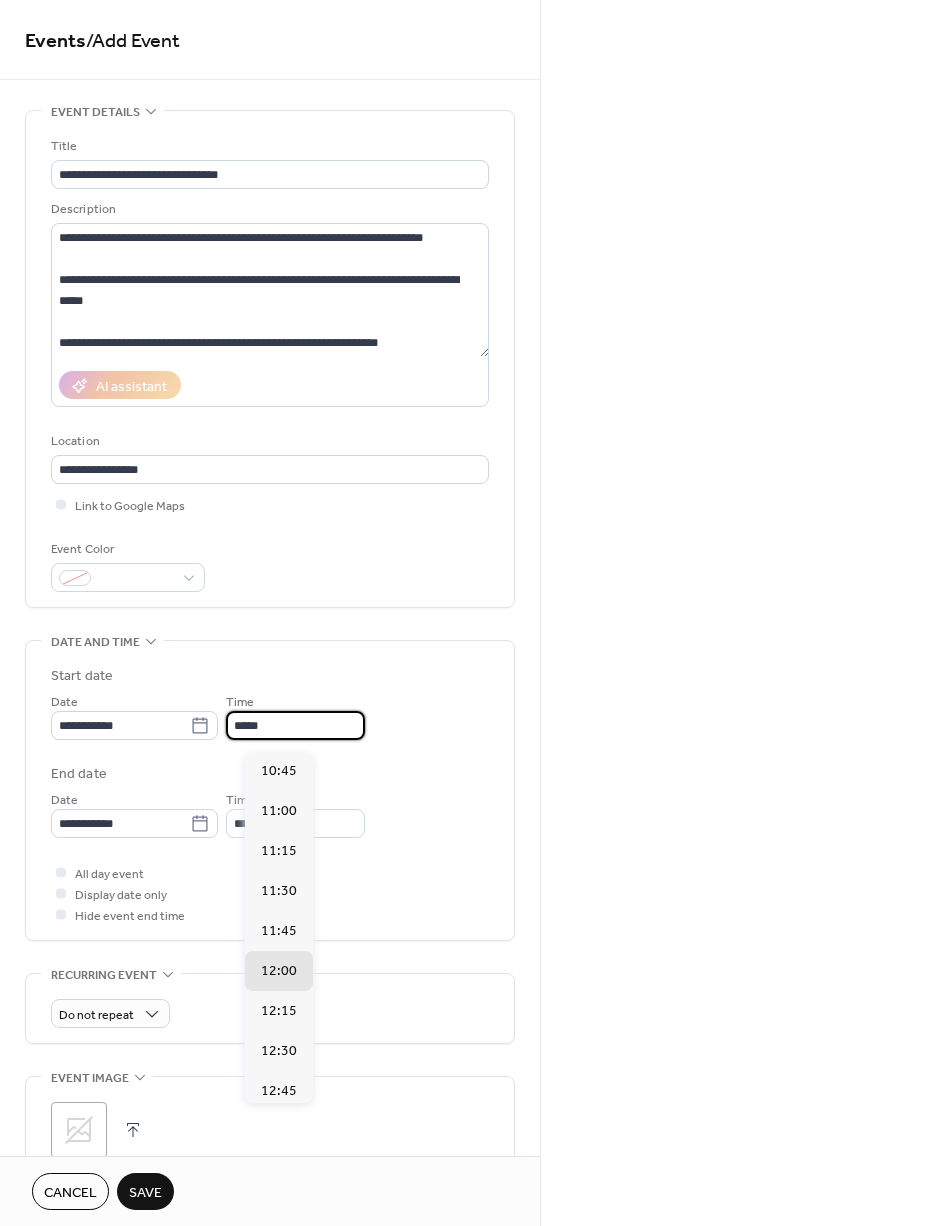 scroll, scrollTop: 1715, scrollLeft: 0, axis: vertical 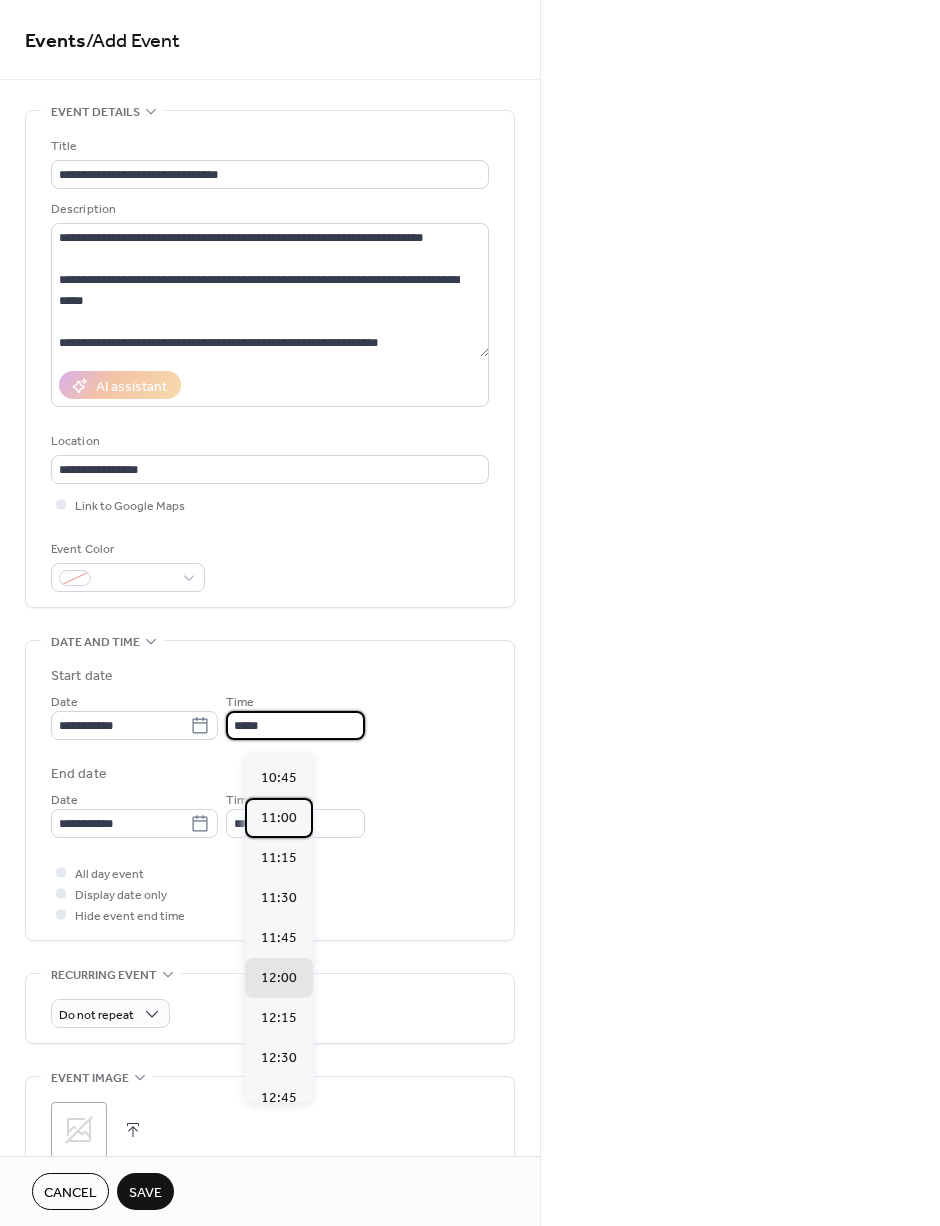 click on "11:00" at bounding box center (279, 818) 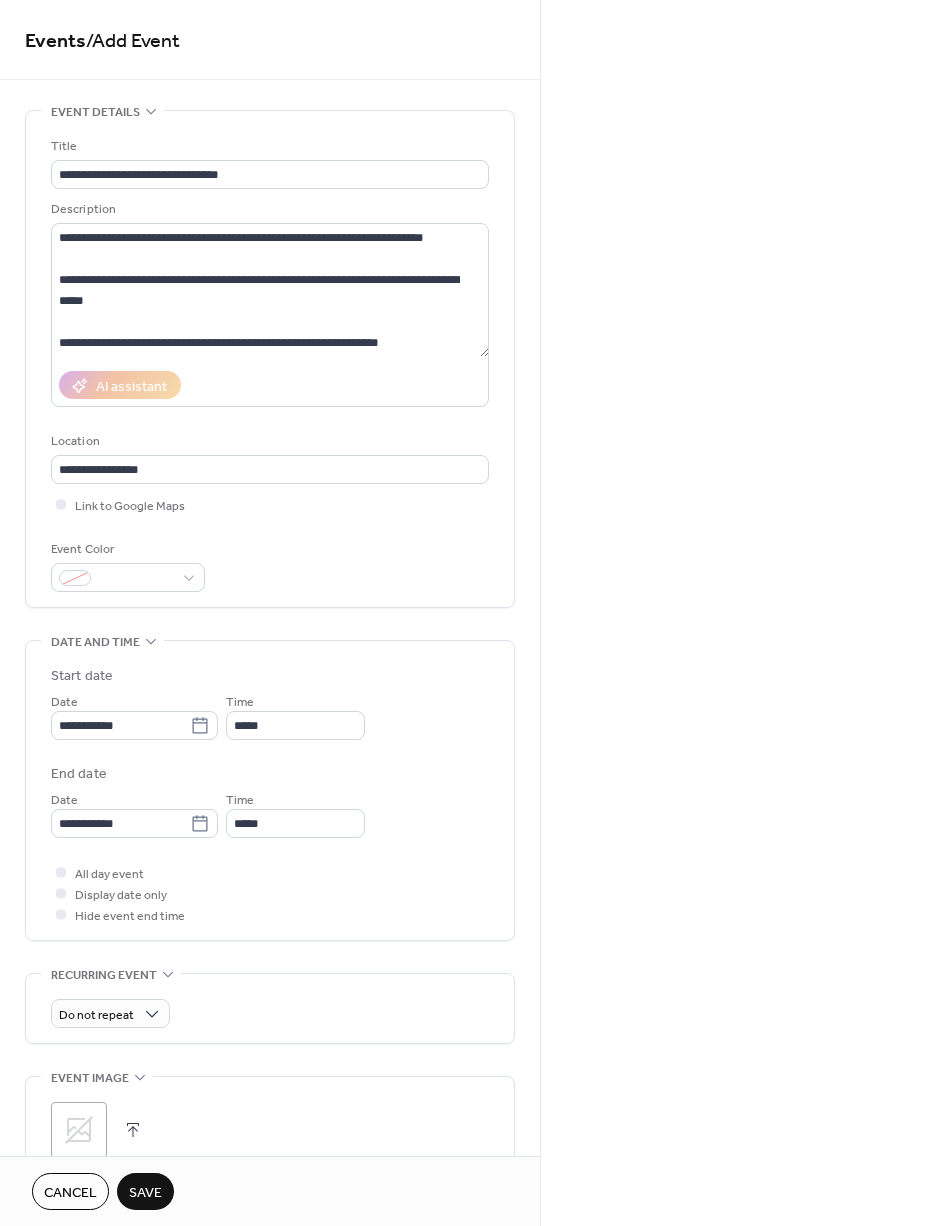 type on "*****" 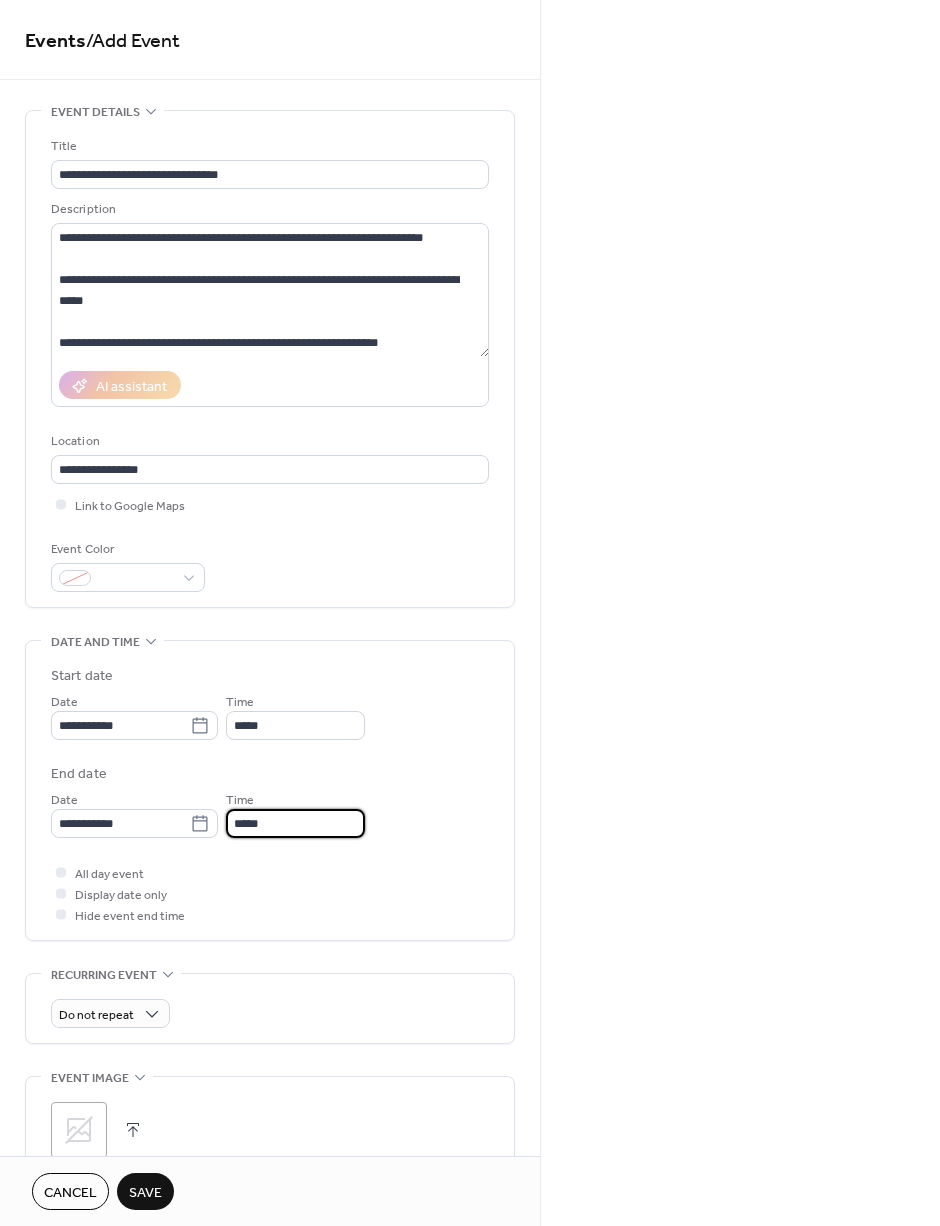 click on "*****" at bounding box center (295, 823) 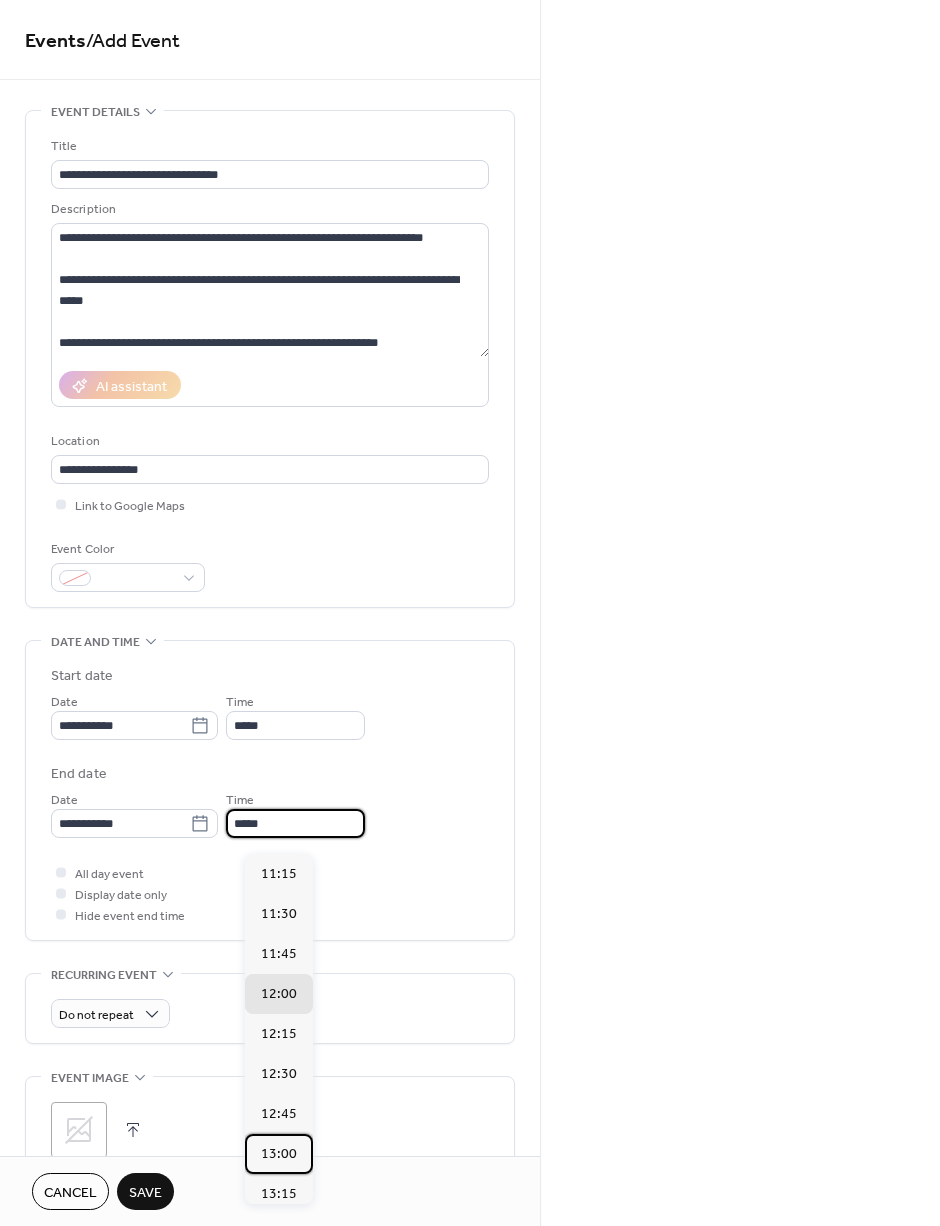 click on "13:00" at bounding box center (279, 1154) 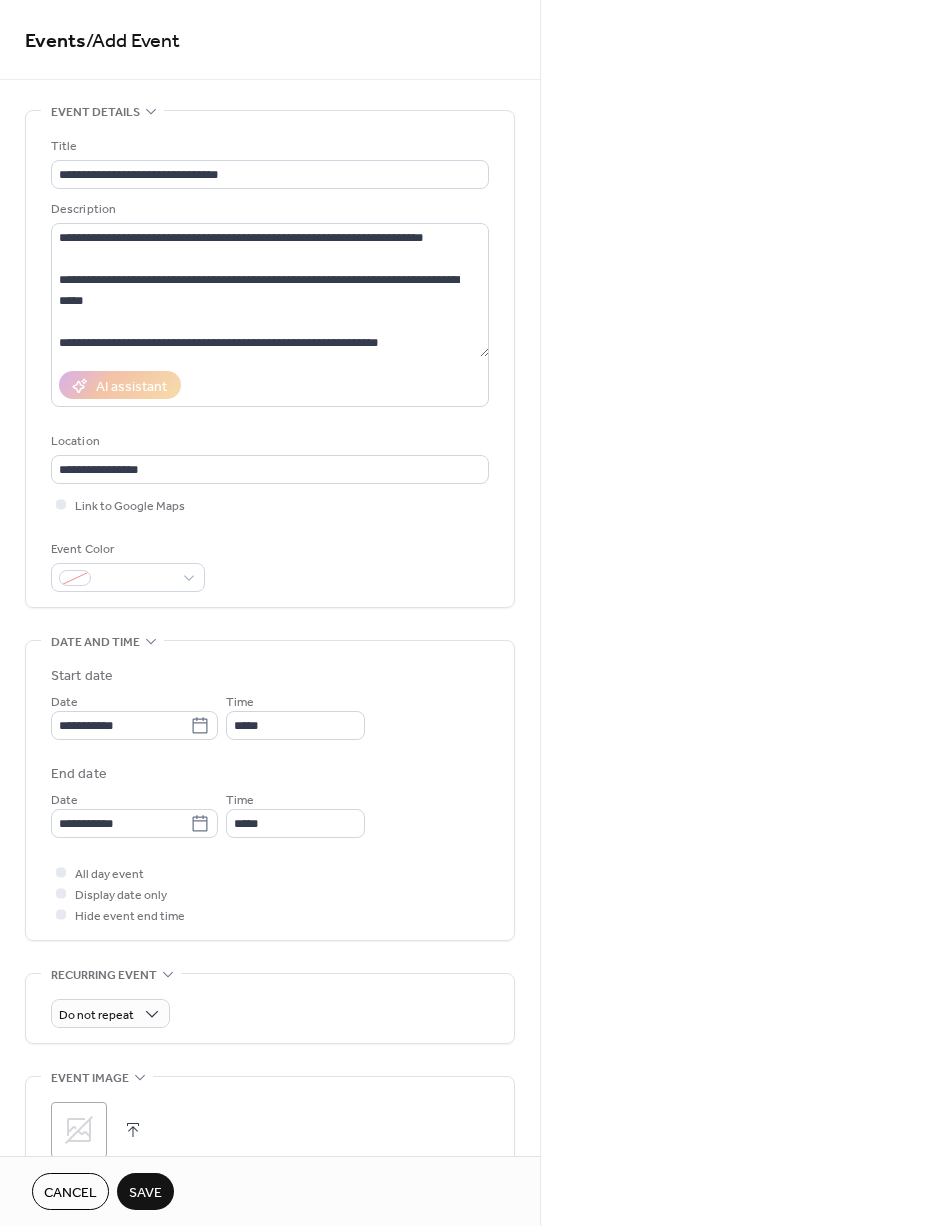 type on "*****" 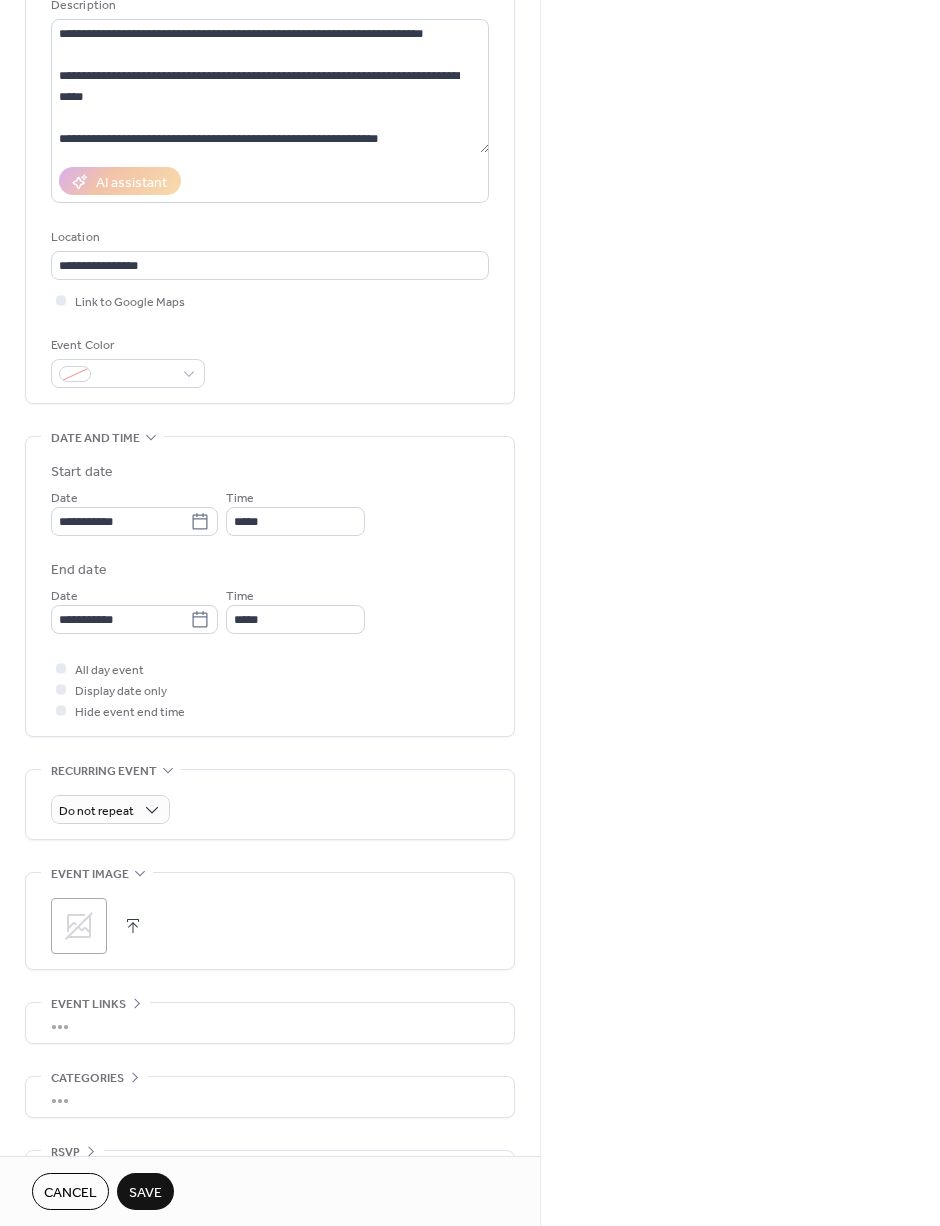 scroll, scrollTop: 208, scrollLeft: 0, axis: vertical 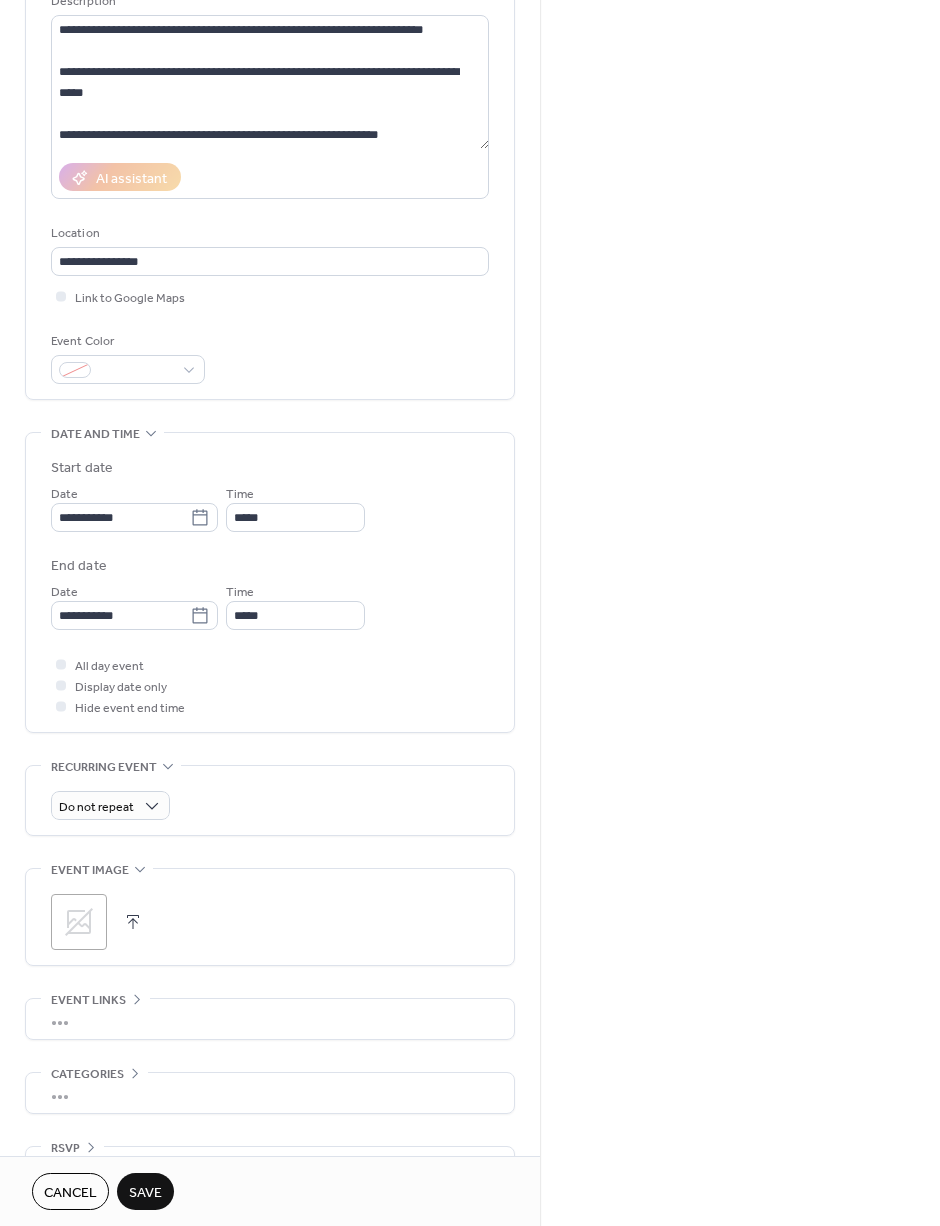 click at bounding box center (133, 922) 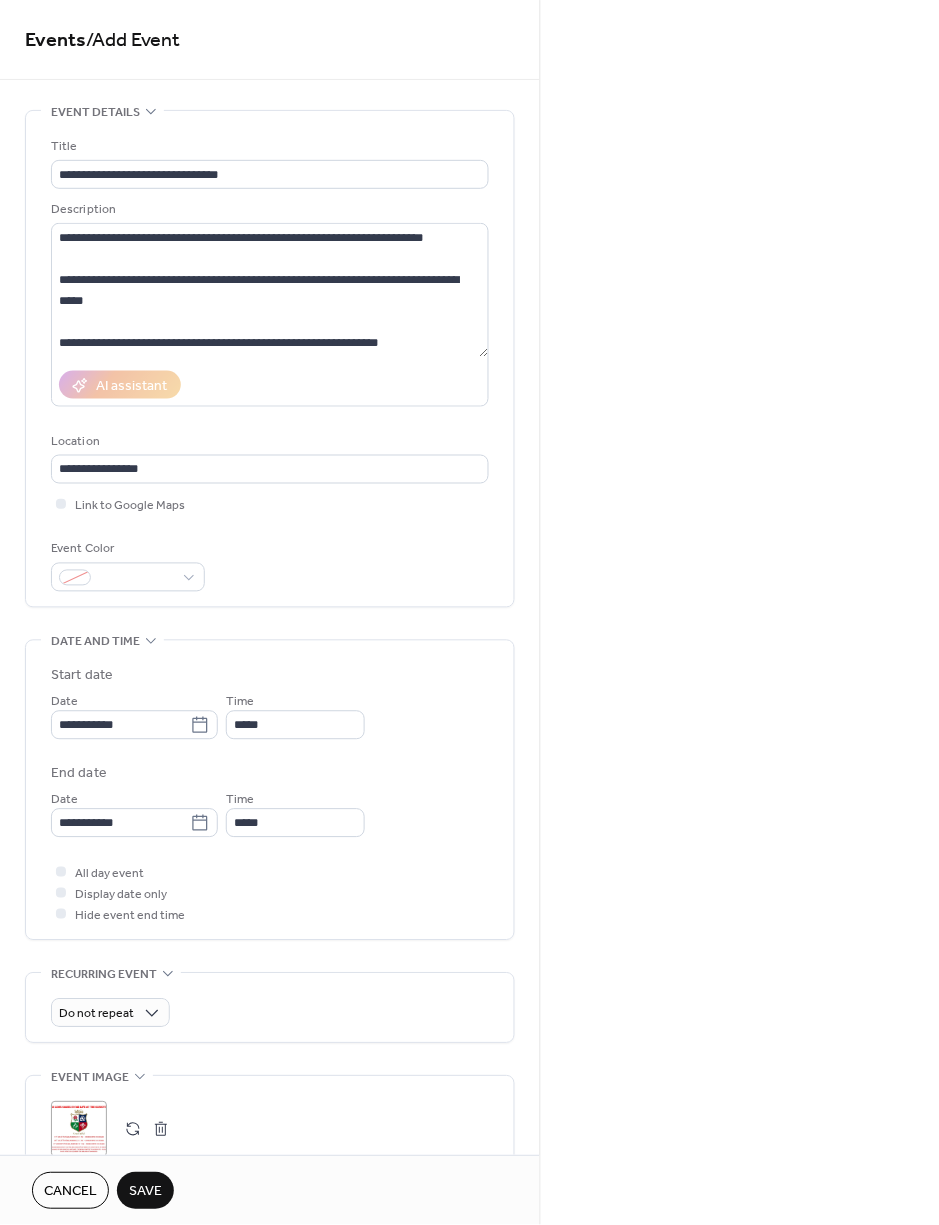 scroll, scrollTop: 0, scrollLeft: 0, axis: both 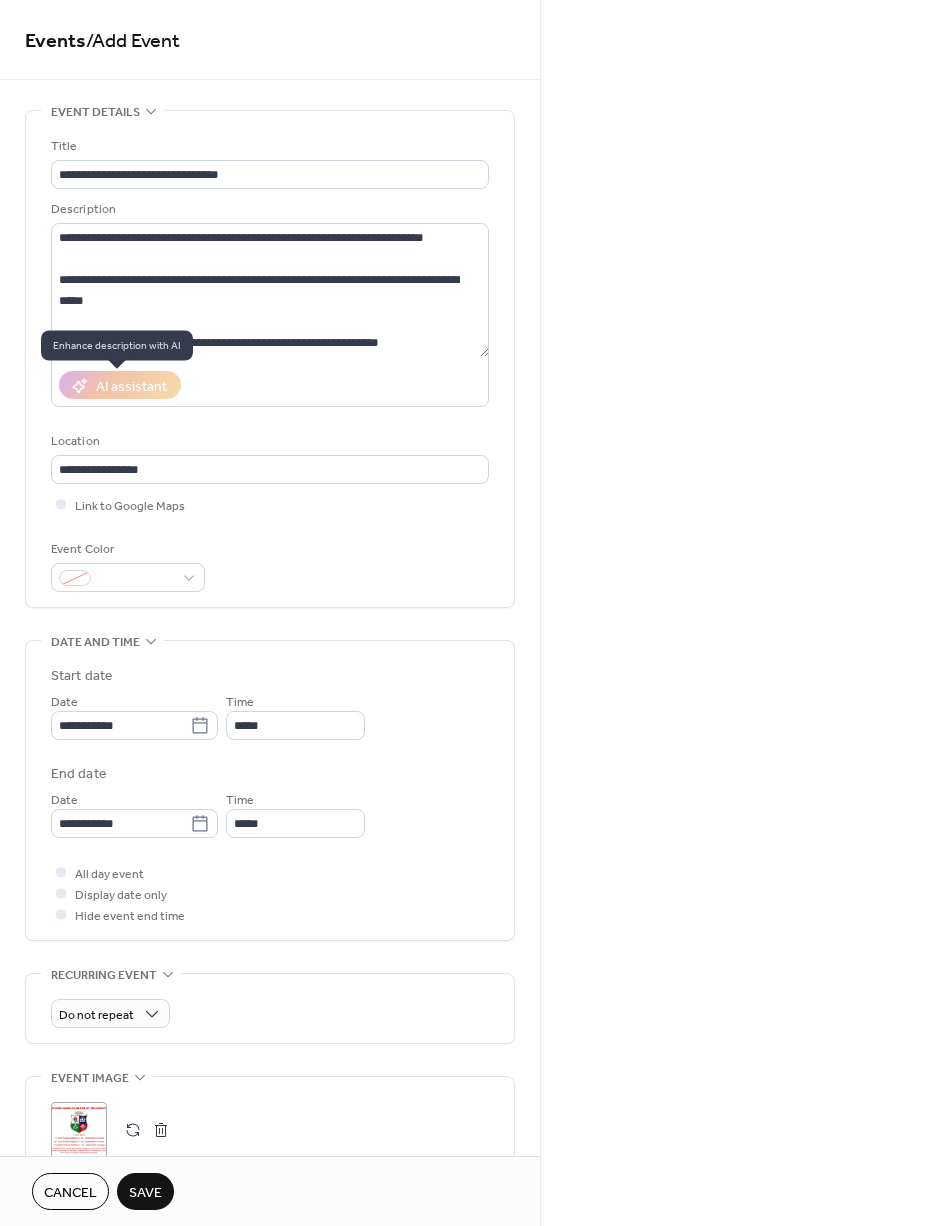 click on "AI assistant" at bounding box center (120, 385) 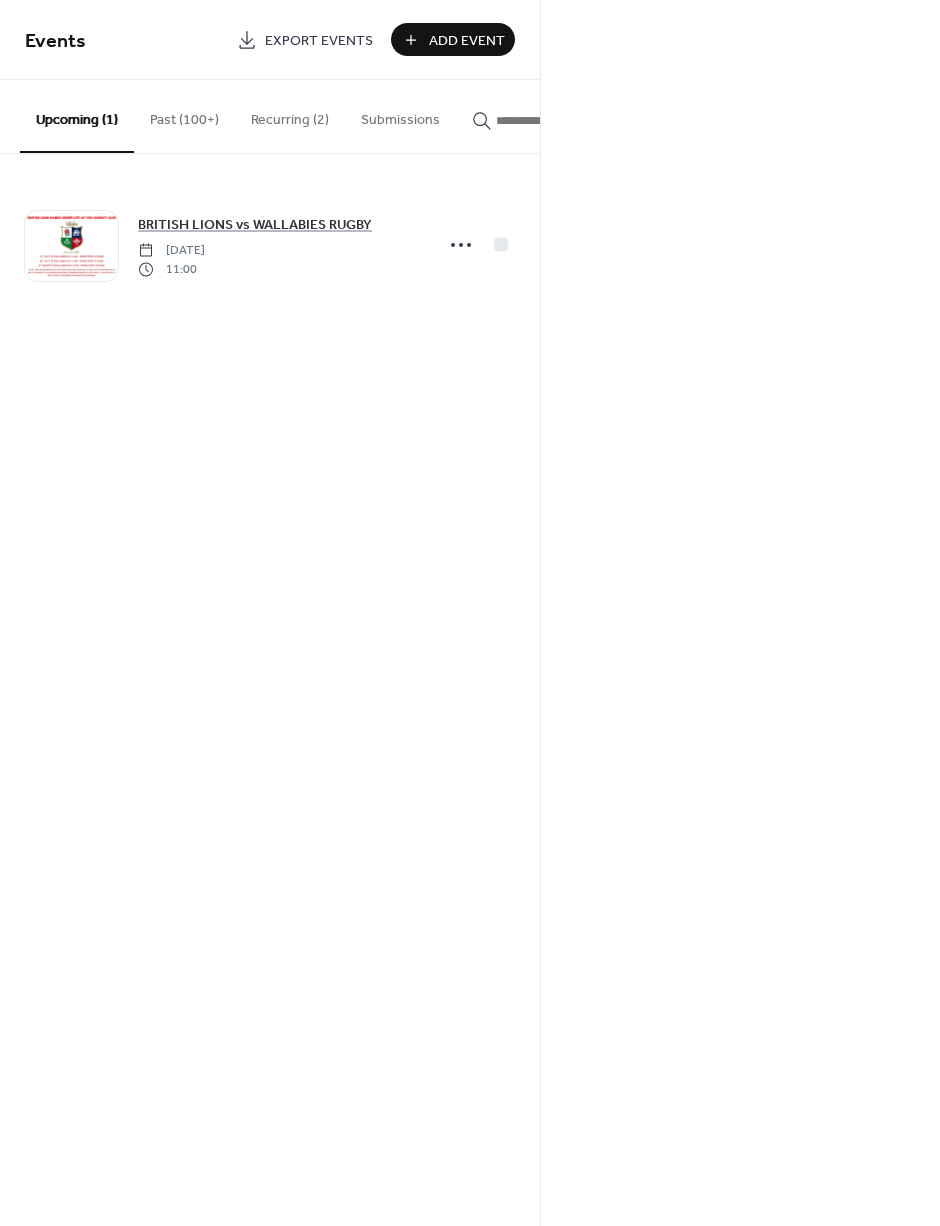 click at bounding box center [461, 245] 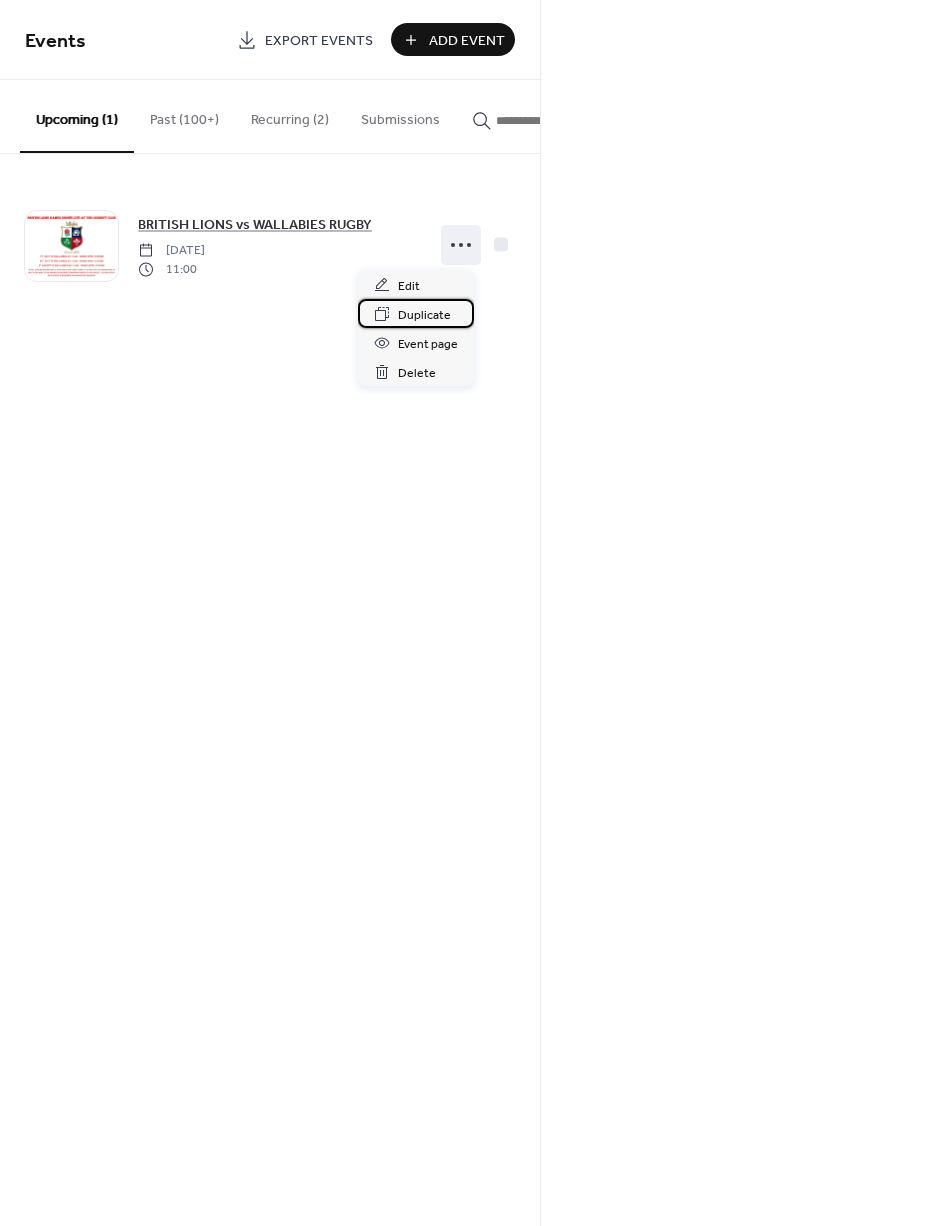 click on "Duplicate" at bounding box center [416, 313] 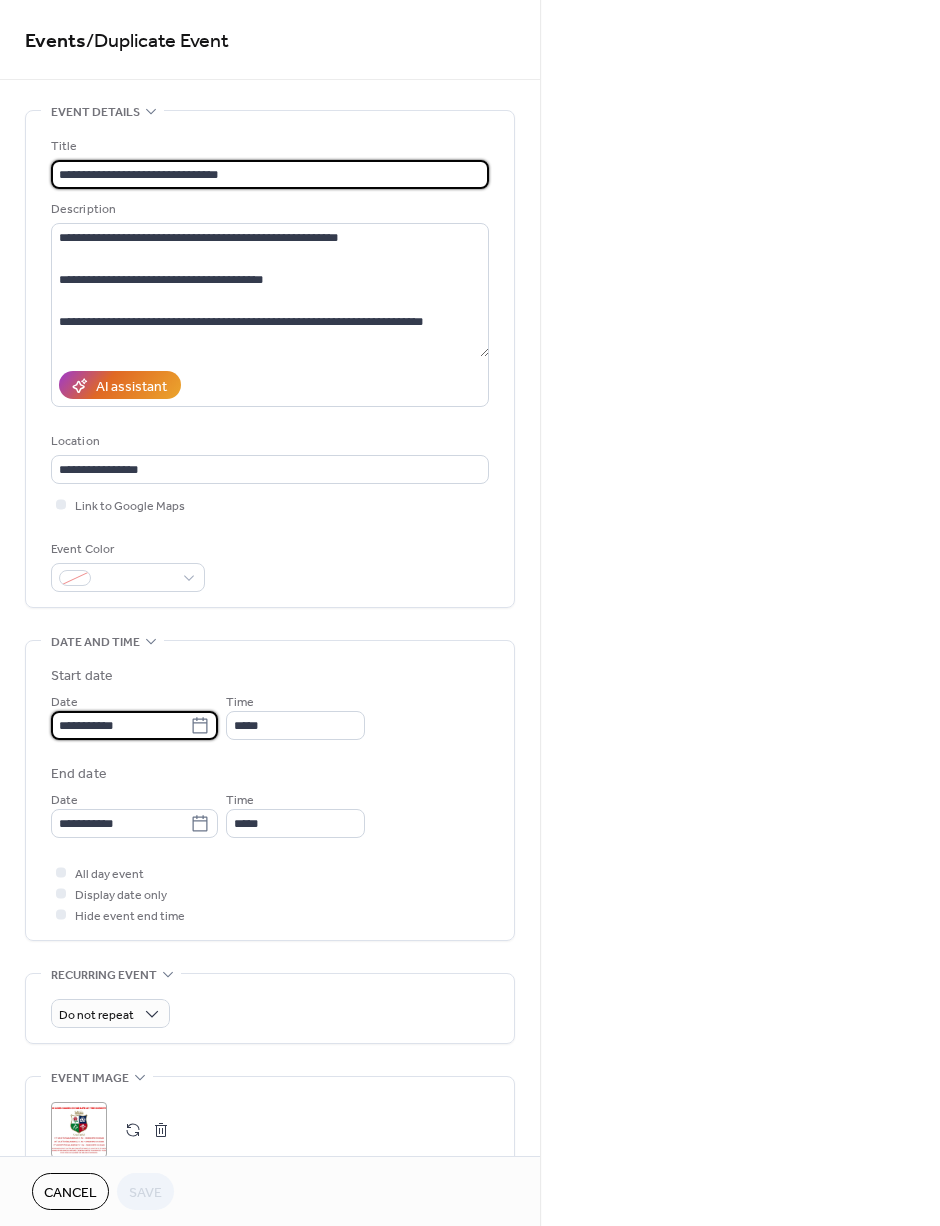 click on "**********" at bounding box center [120, 725] 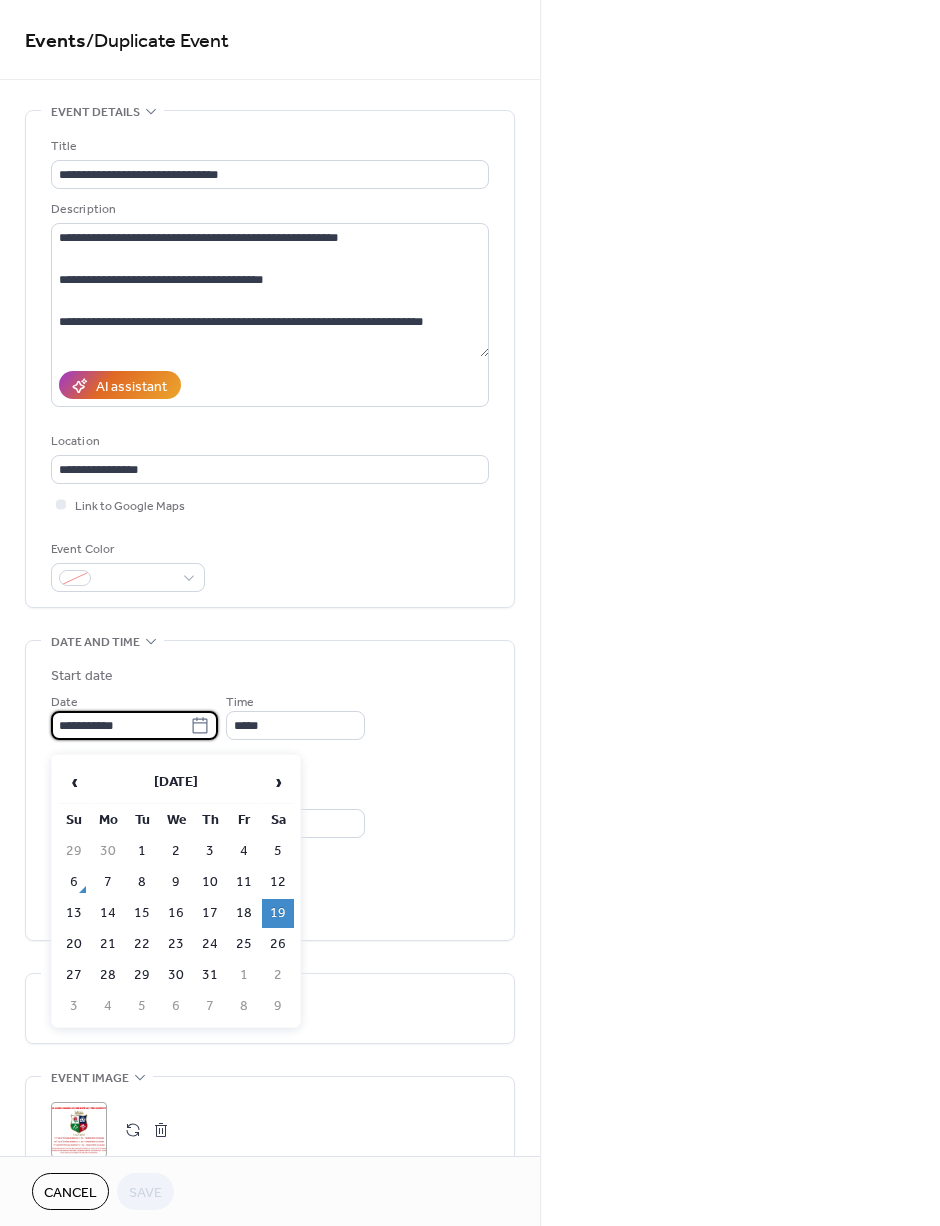 click on "26" at bounding box center (278, 944) 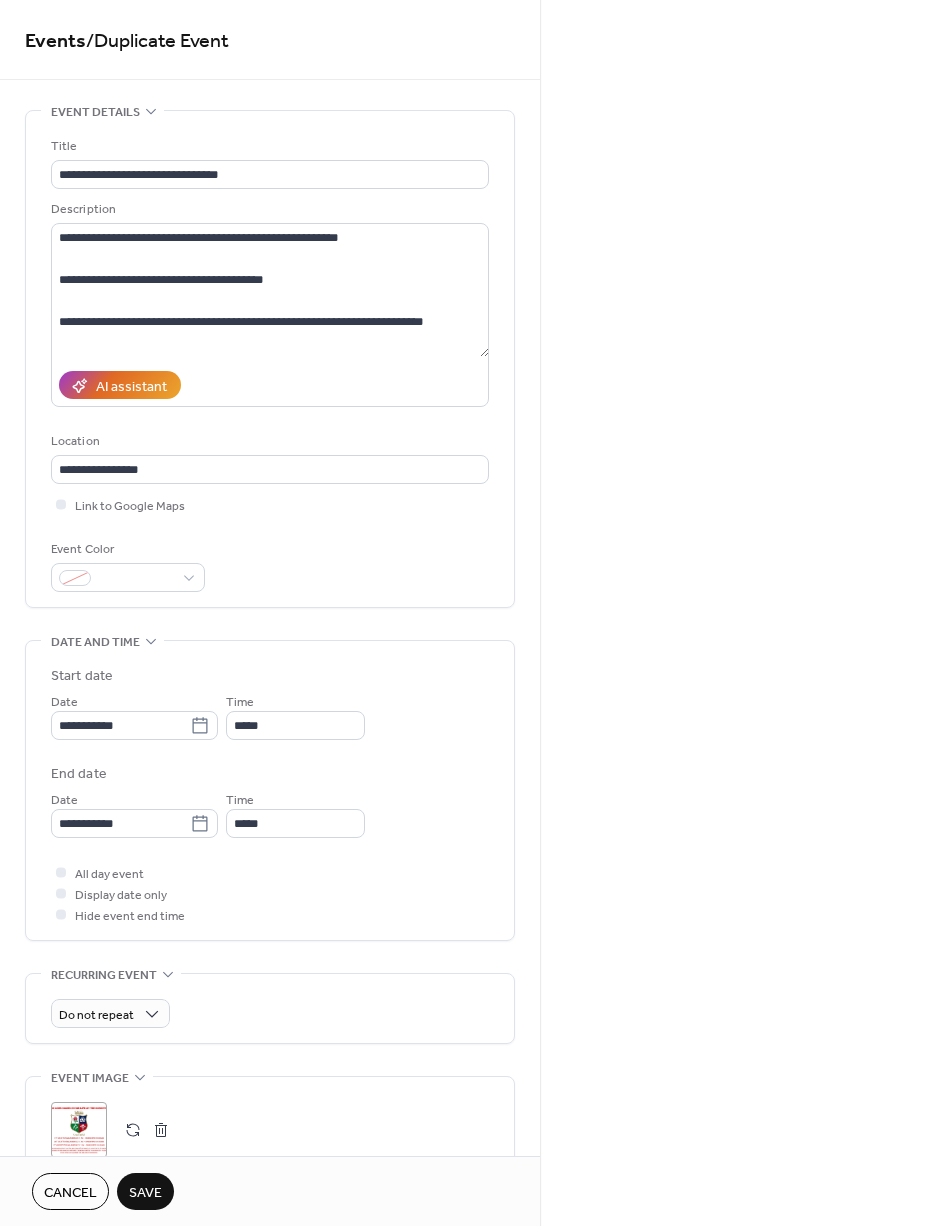 type on "**********" 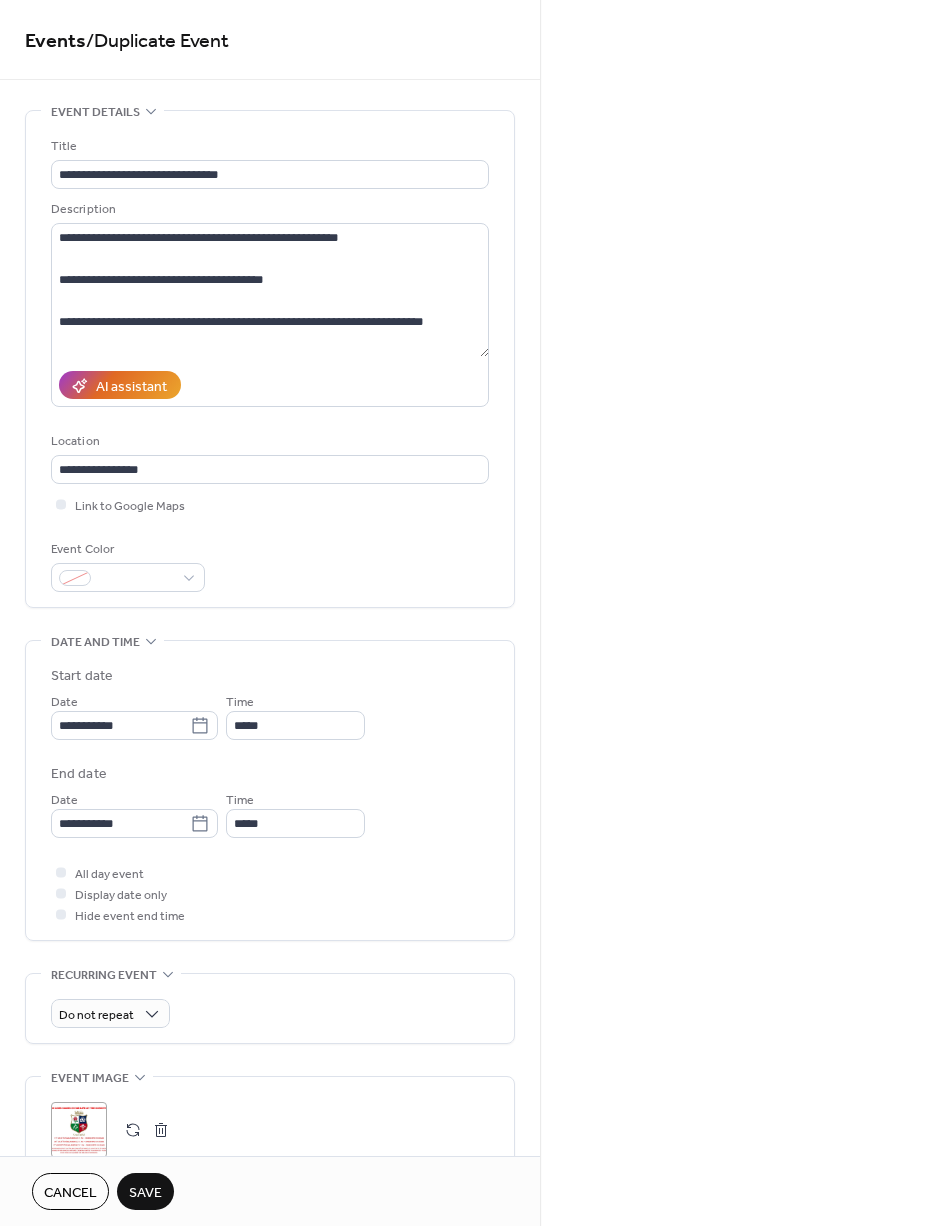 type on "**********" 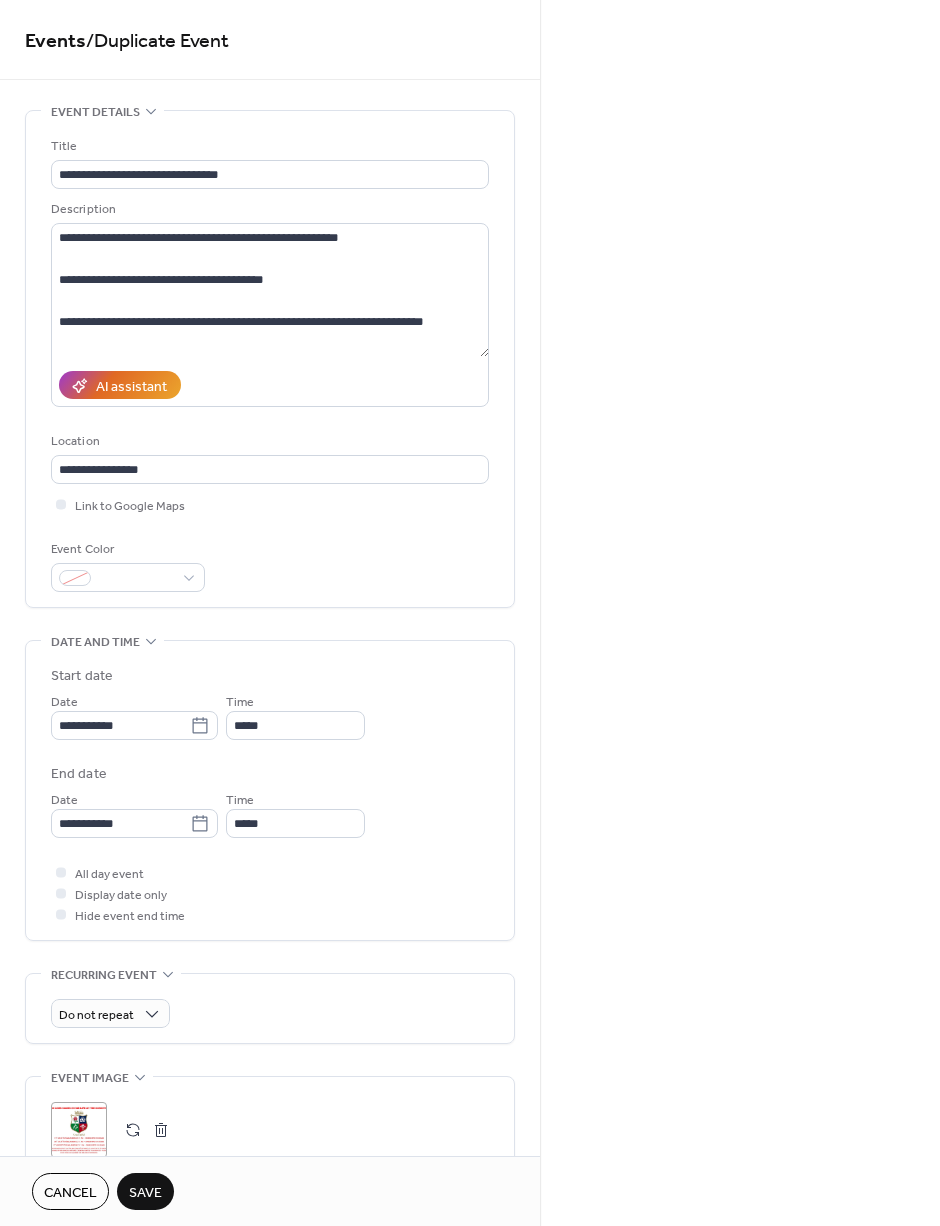 click on "Save" at bounding box center [145, 1193] 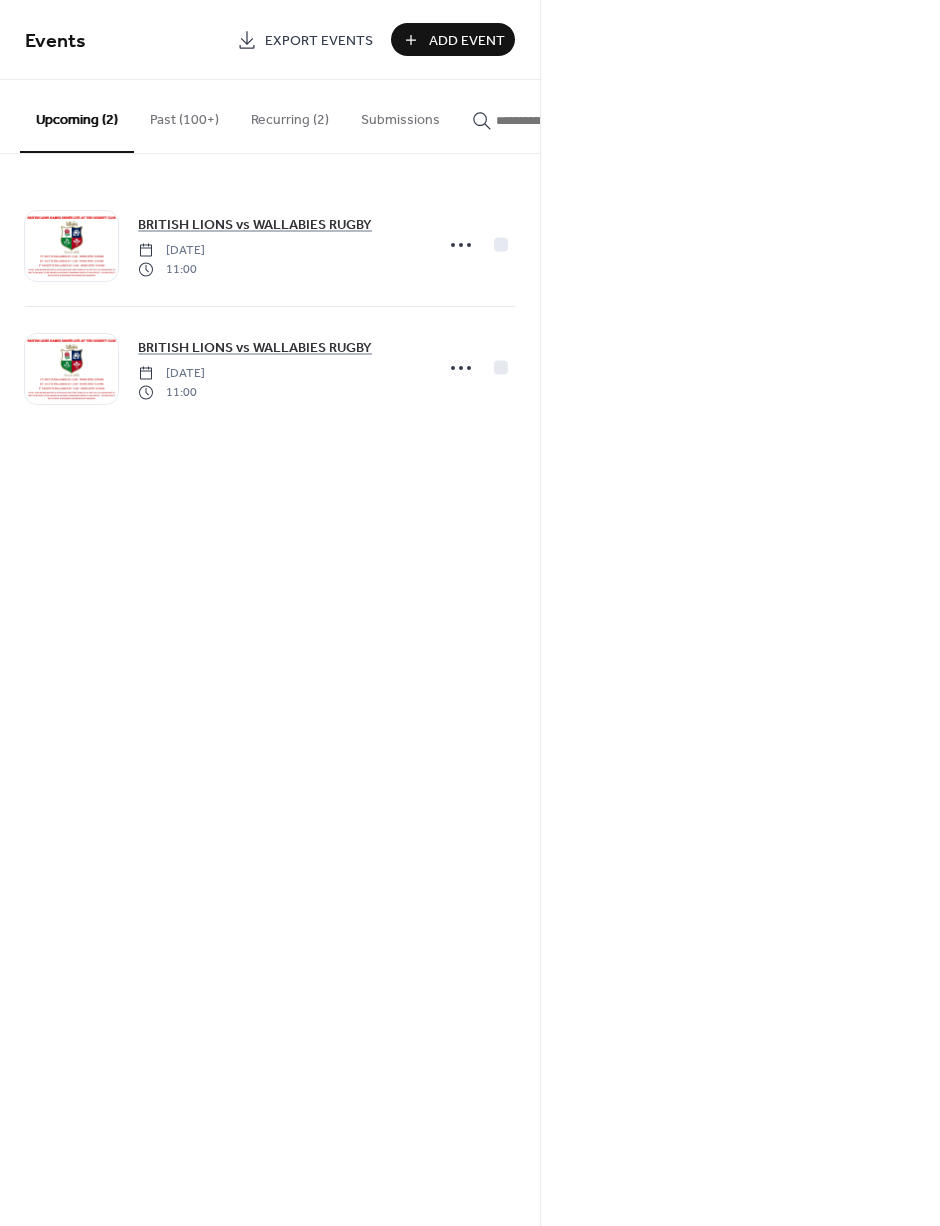 click 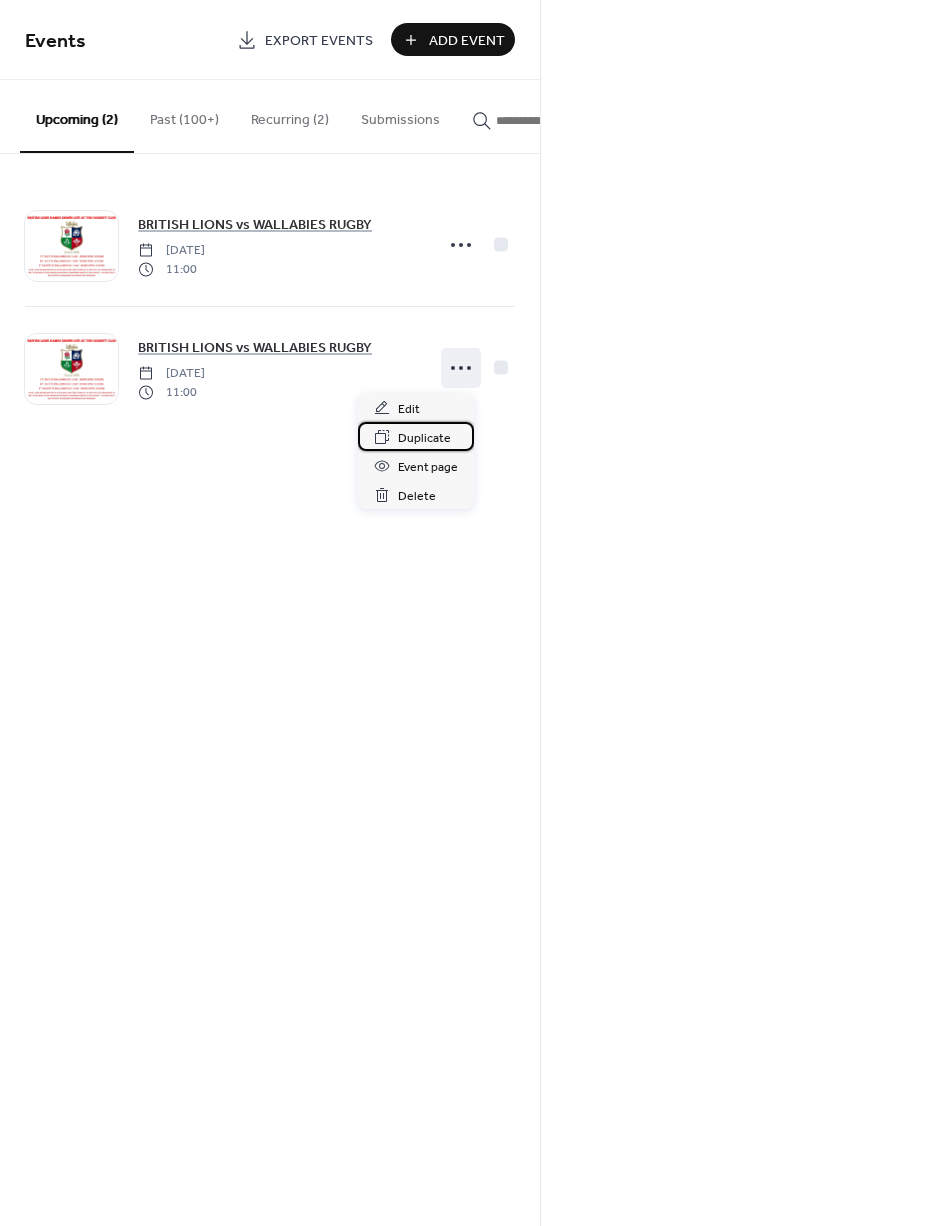 click on "Duplicate" at bounding box center (424, 438) 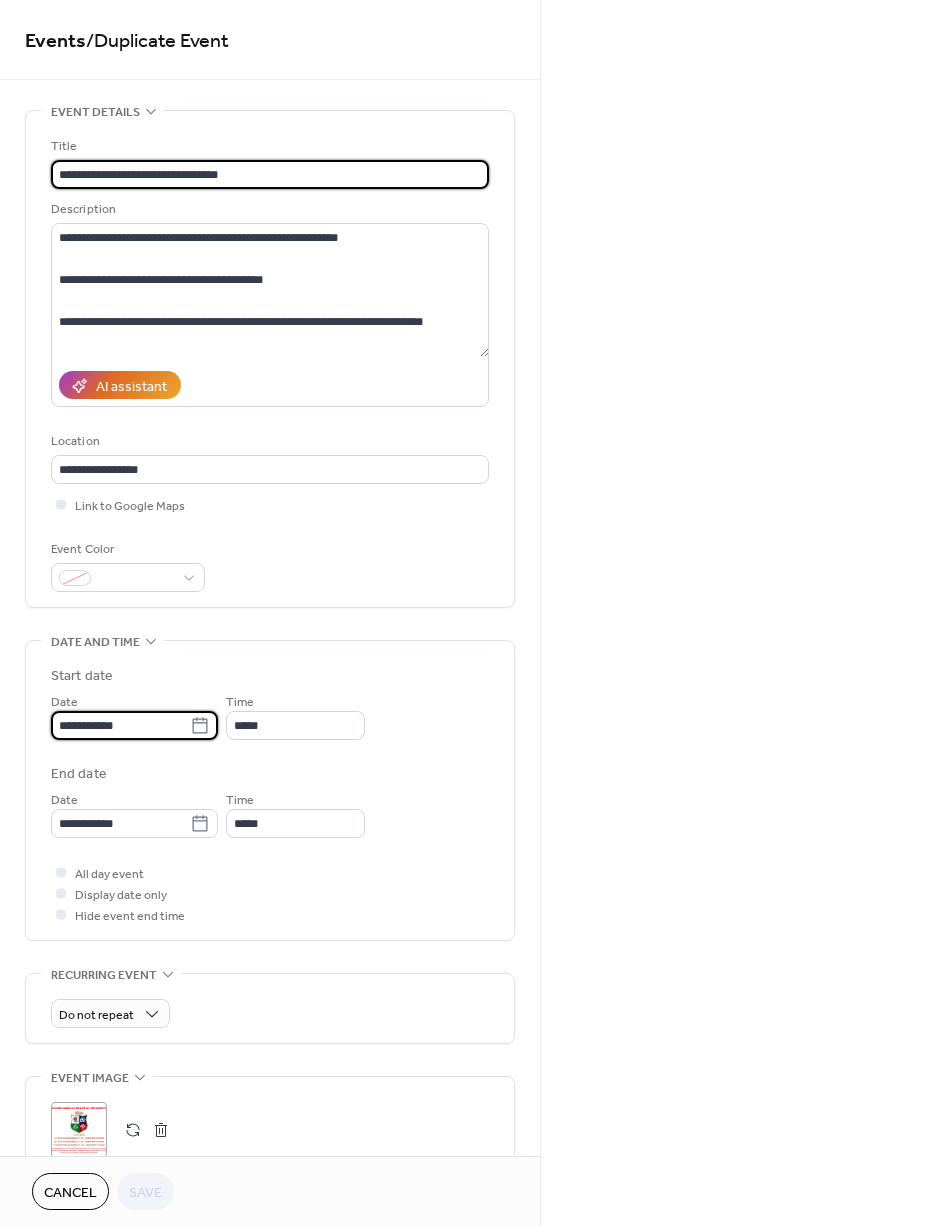 click on "**********" at bounding box center [120, 725] 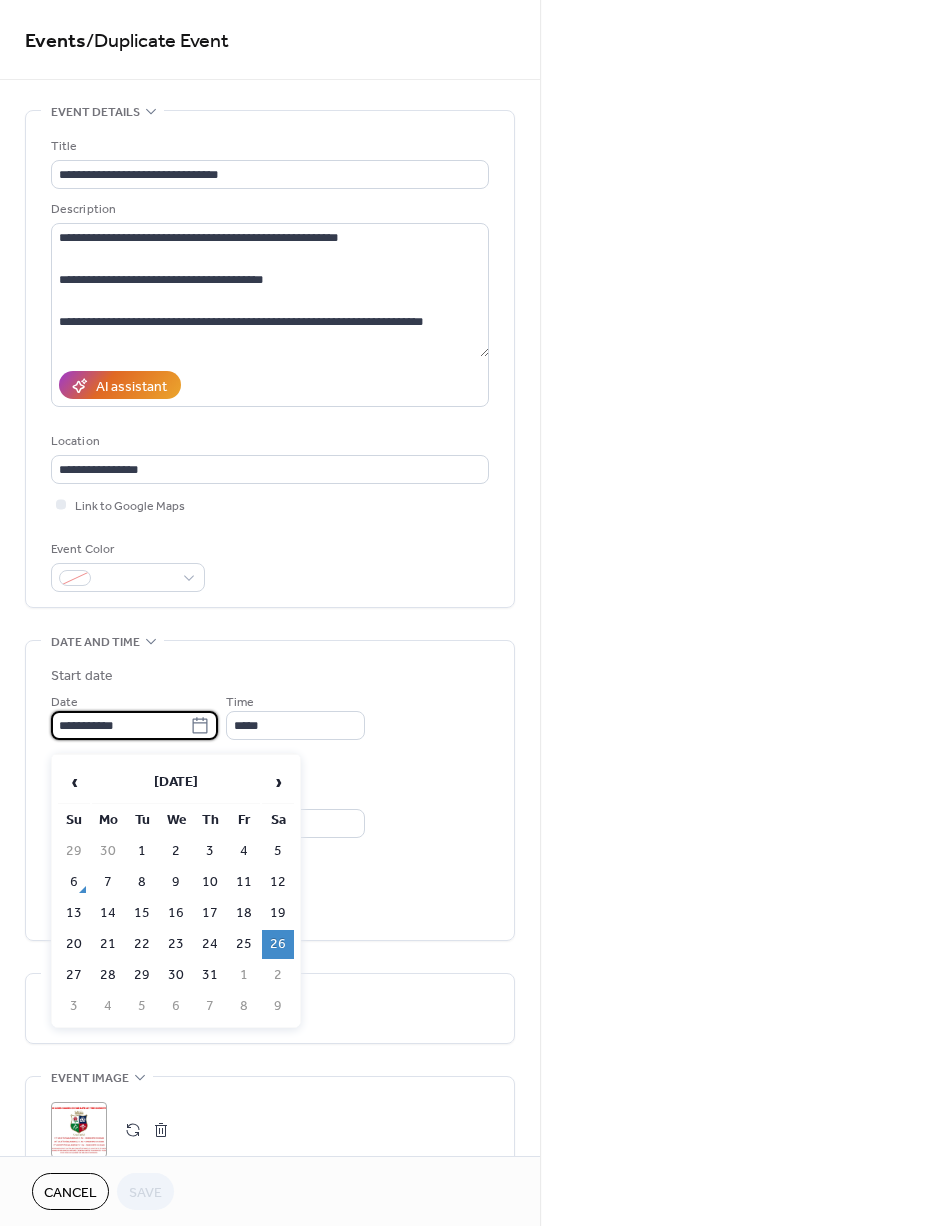 click on "›" at bounding box center (278, 782) 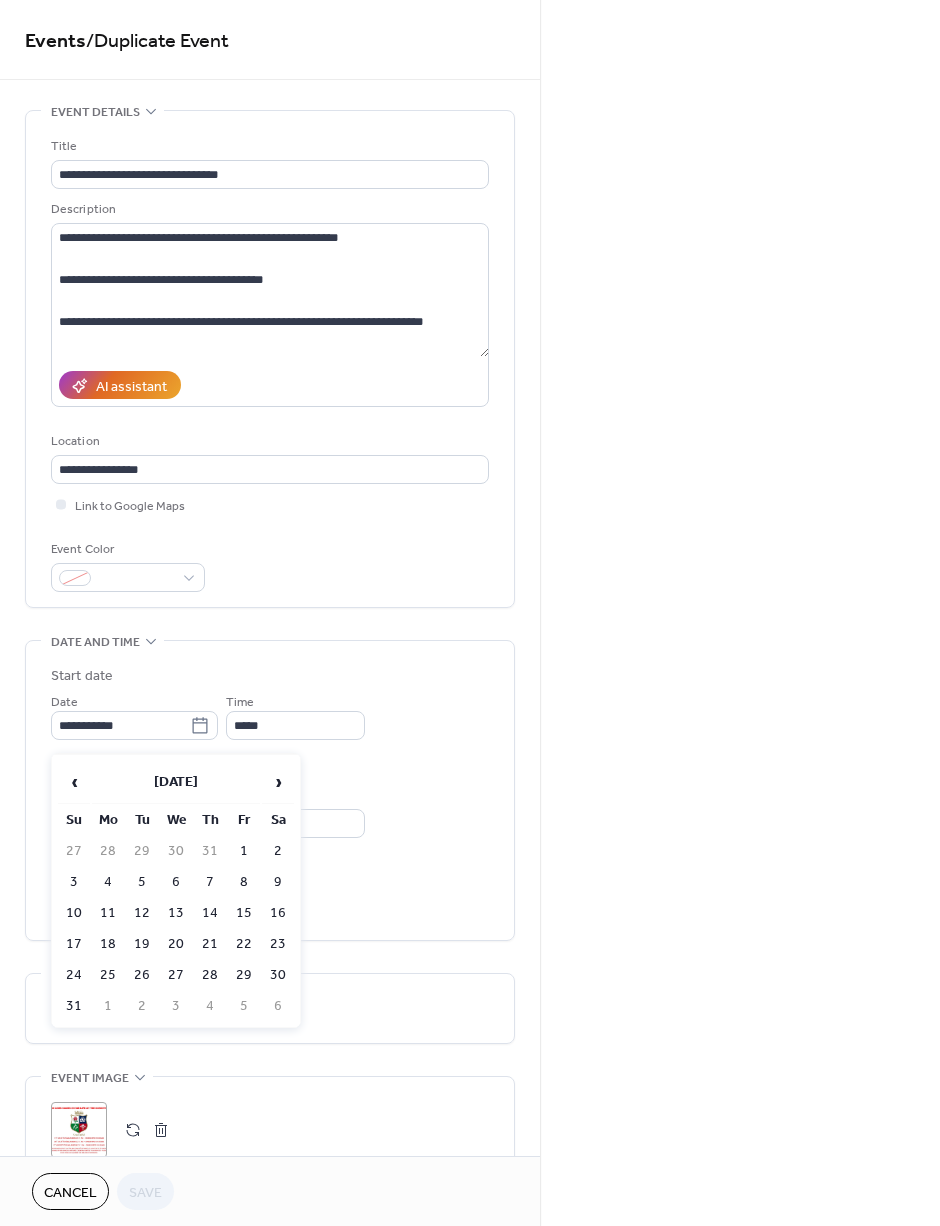 click on "2" at bounding box center (278, 851) 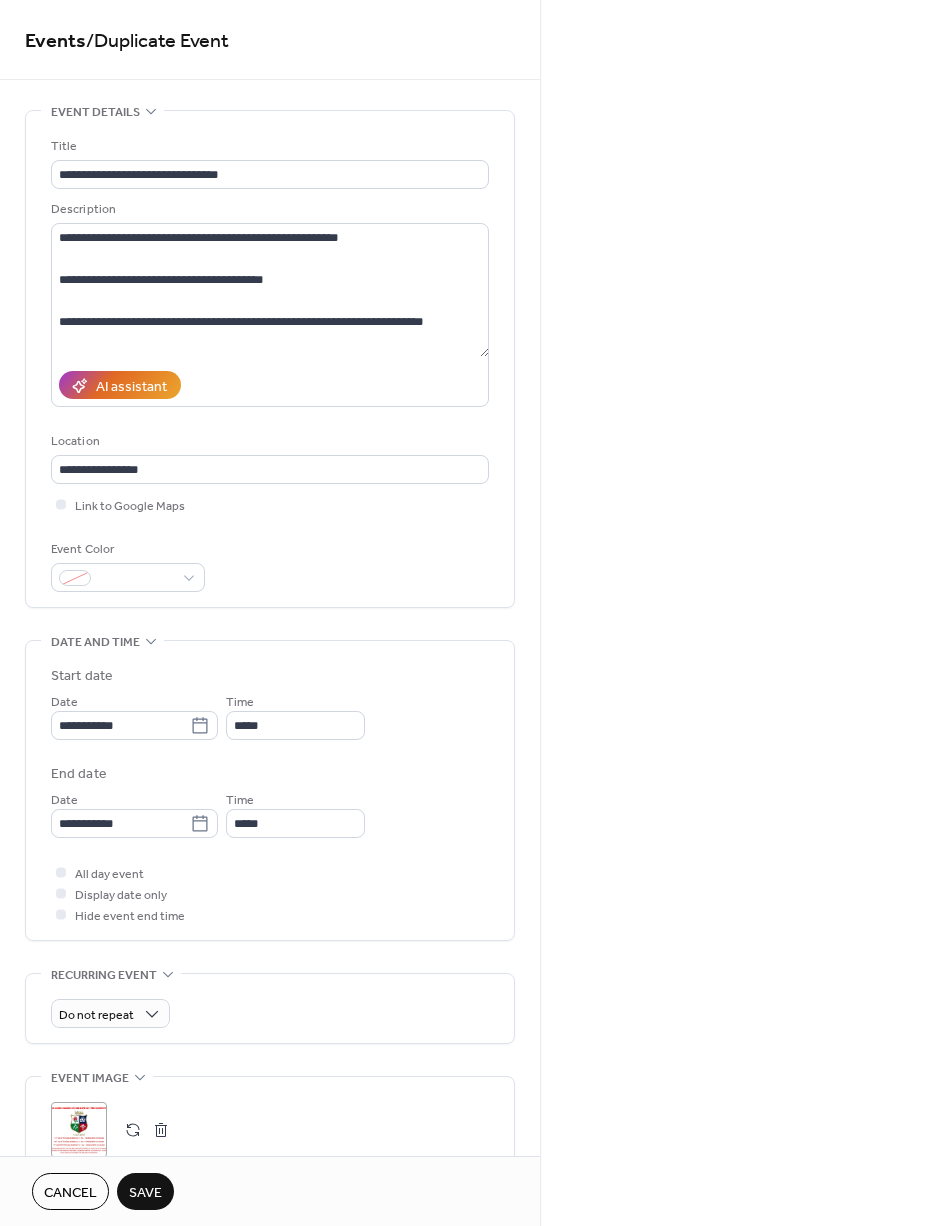 click on "Save" at bounding box center [145, 1191] 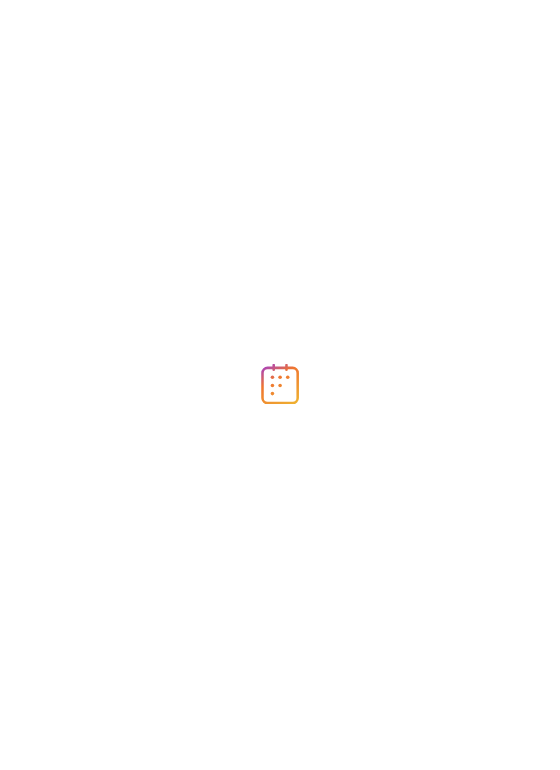 scroll, scrollTop: 0, scrollLeft: 0, axis: both 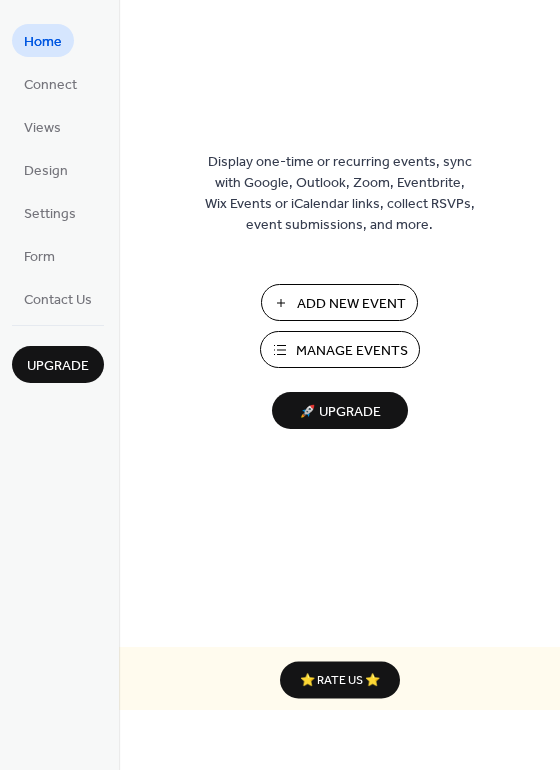 click on "Manage Events" at bounding box center [352, 351] 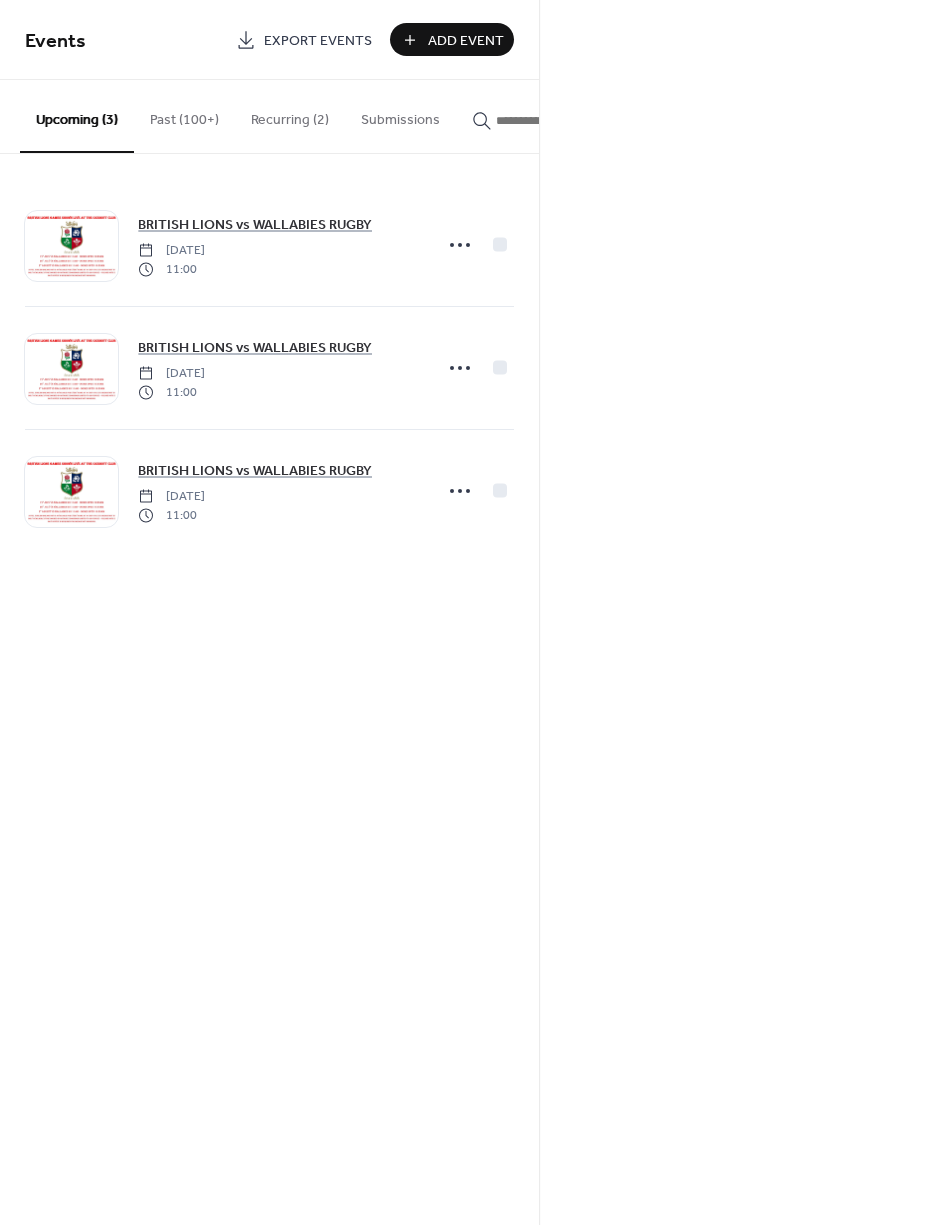 scroll, scrollTop: 0, scrollLeft: 0, axis: both 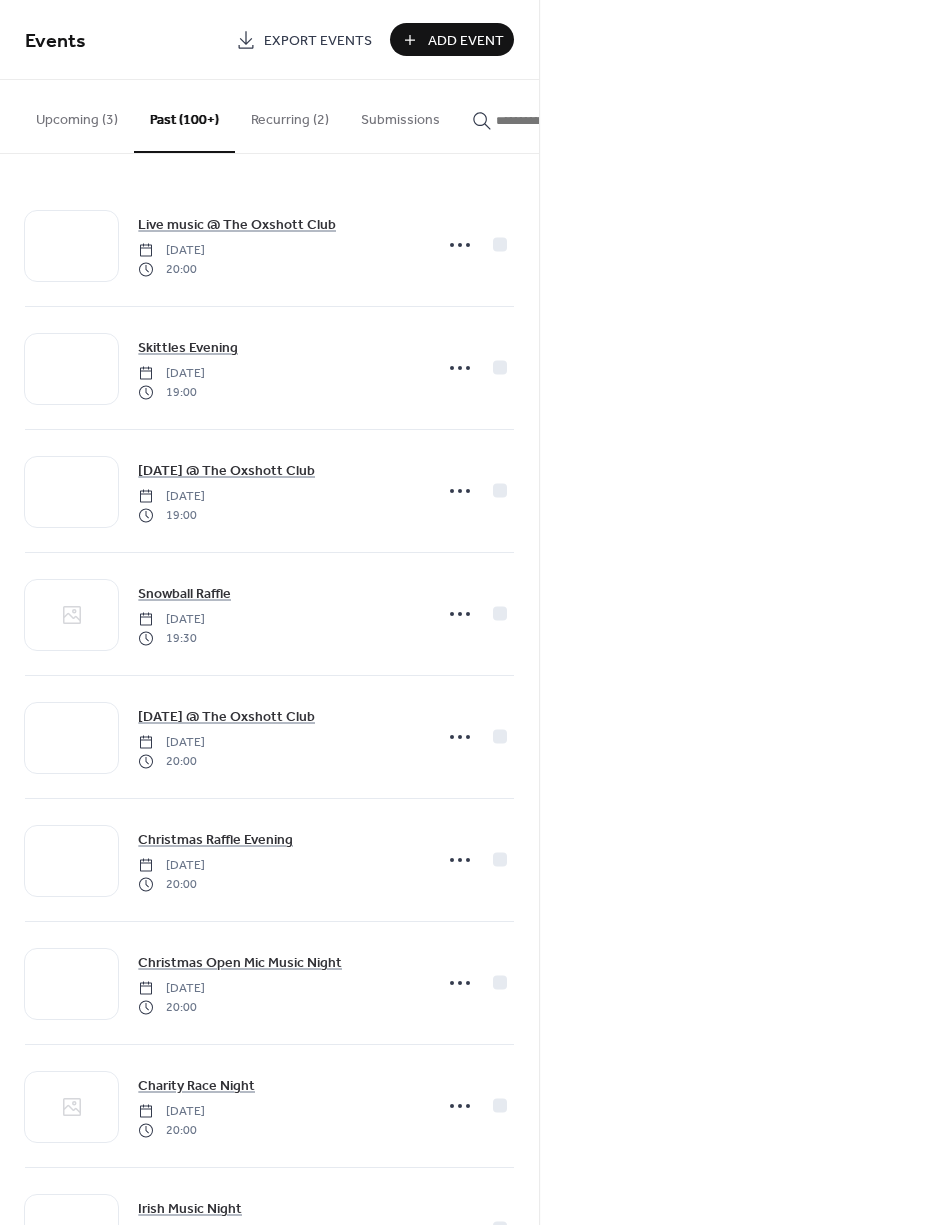 click 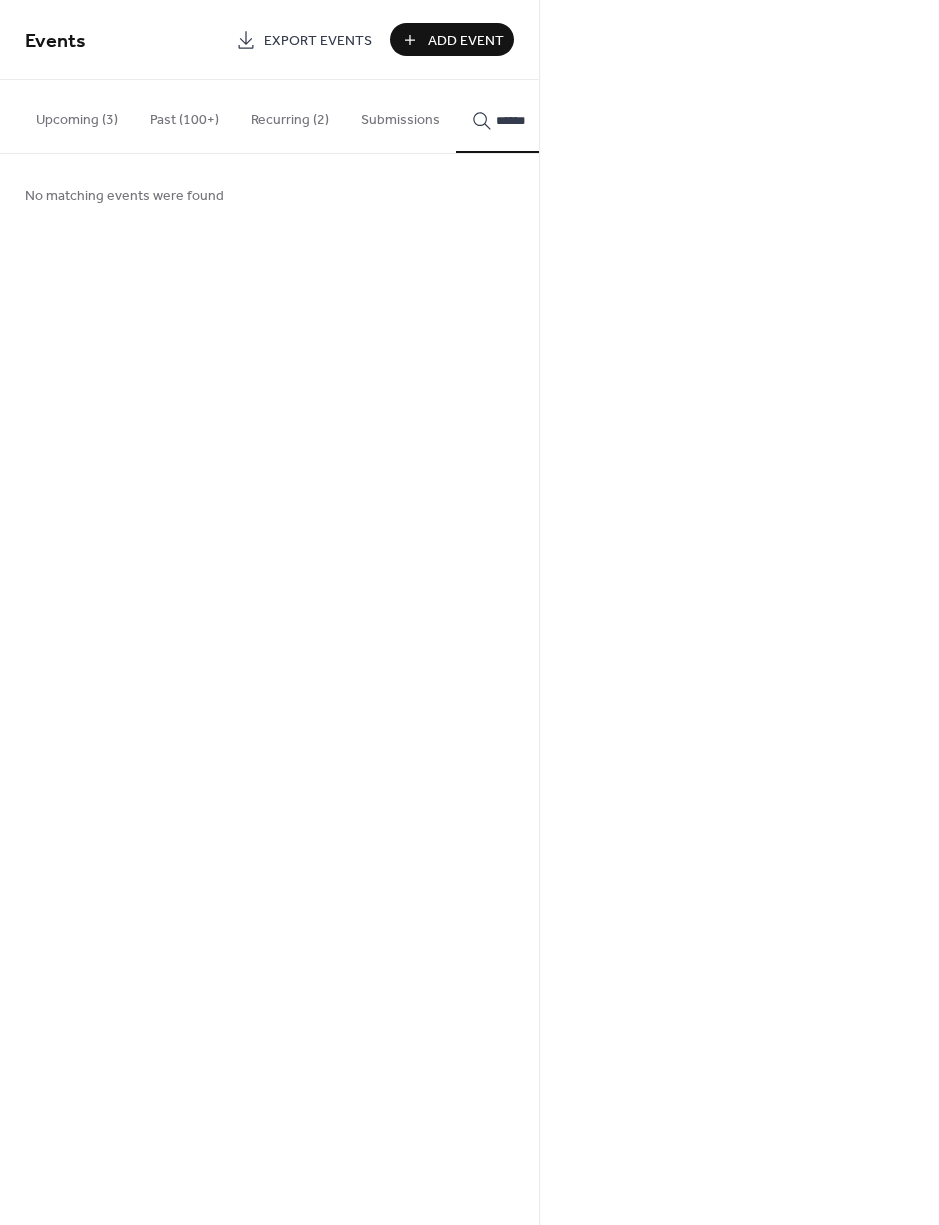 scroll, scrollTop: 0, scrollLeft: 129, axis: horizontal 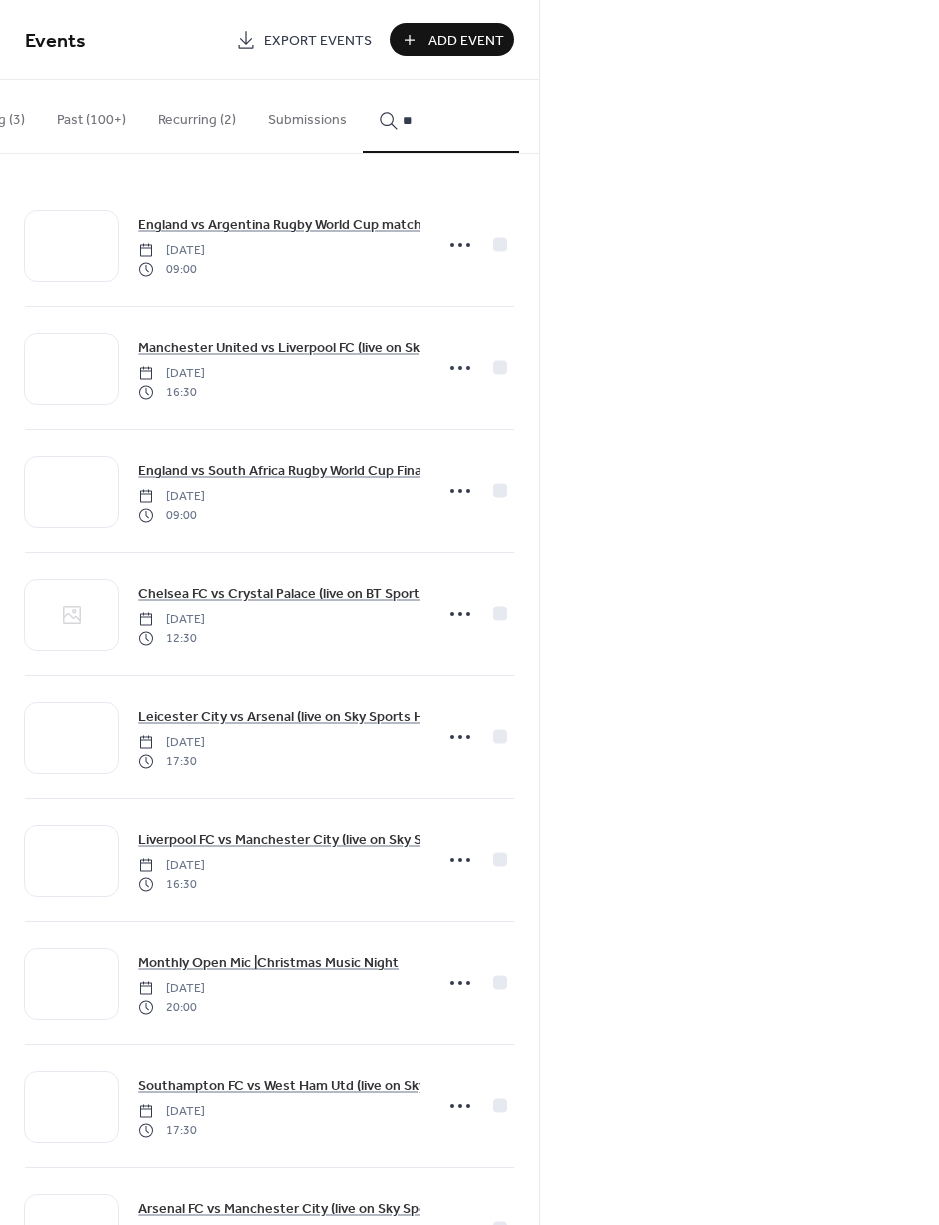 type on "*" 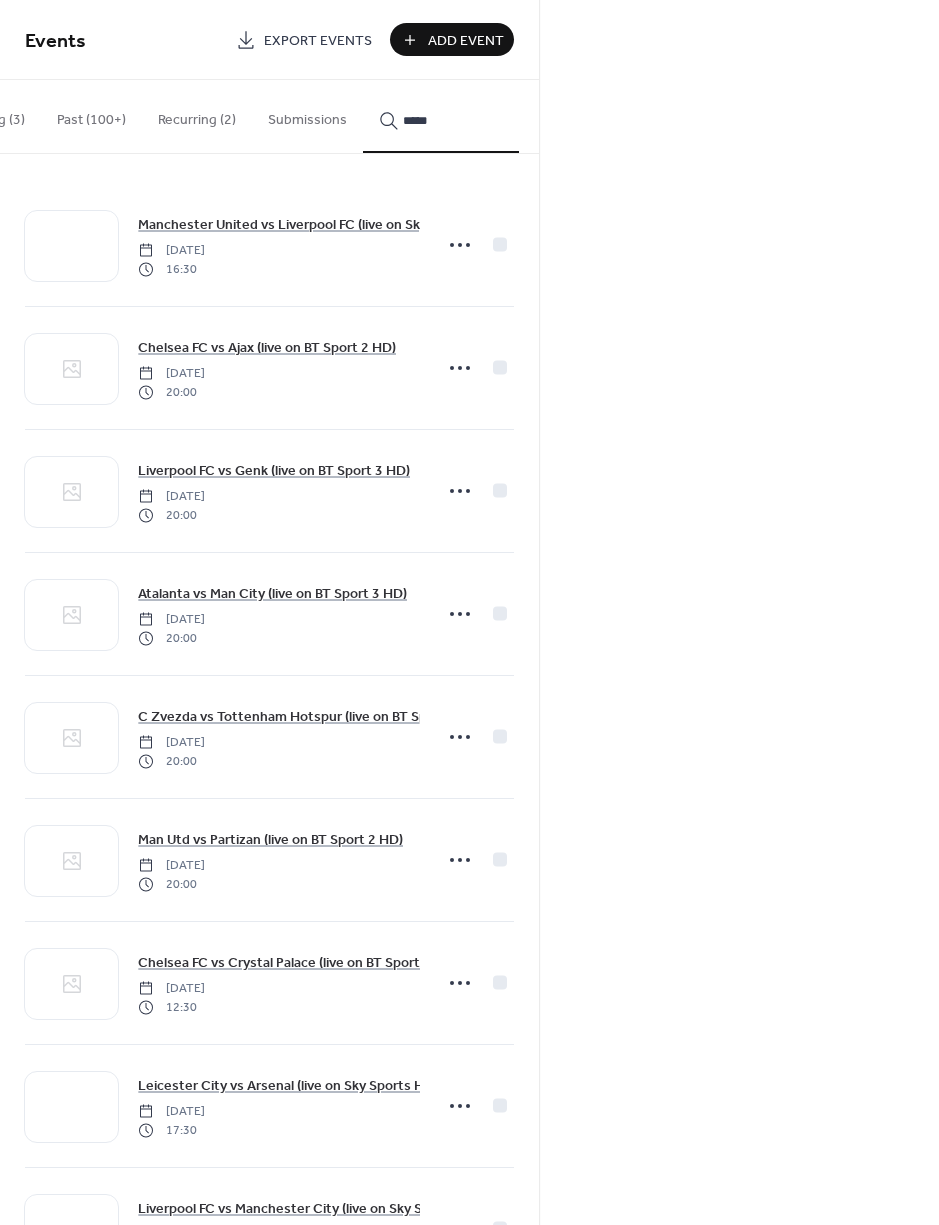click on "****" at bounding box center [441, 116] 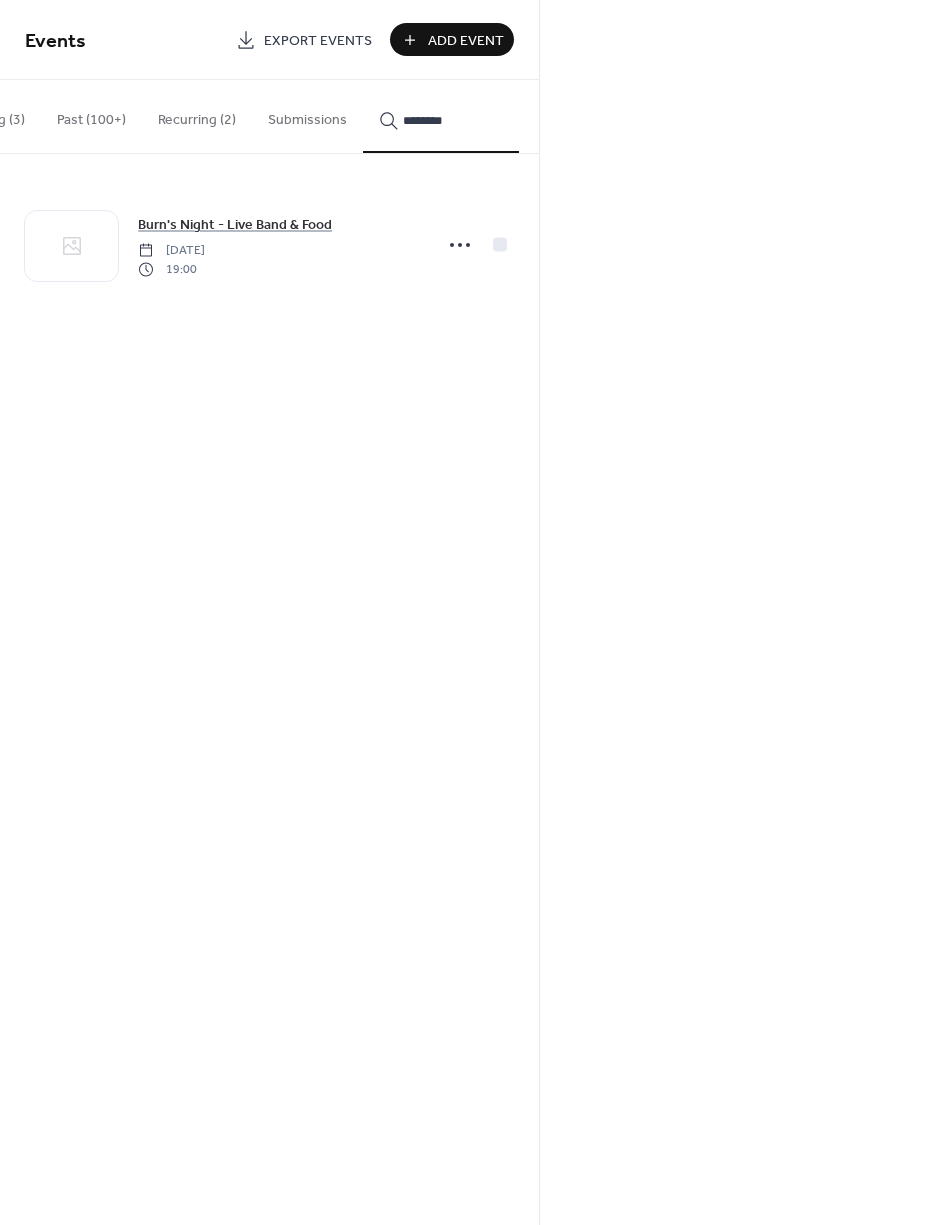 type on "*********" 